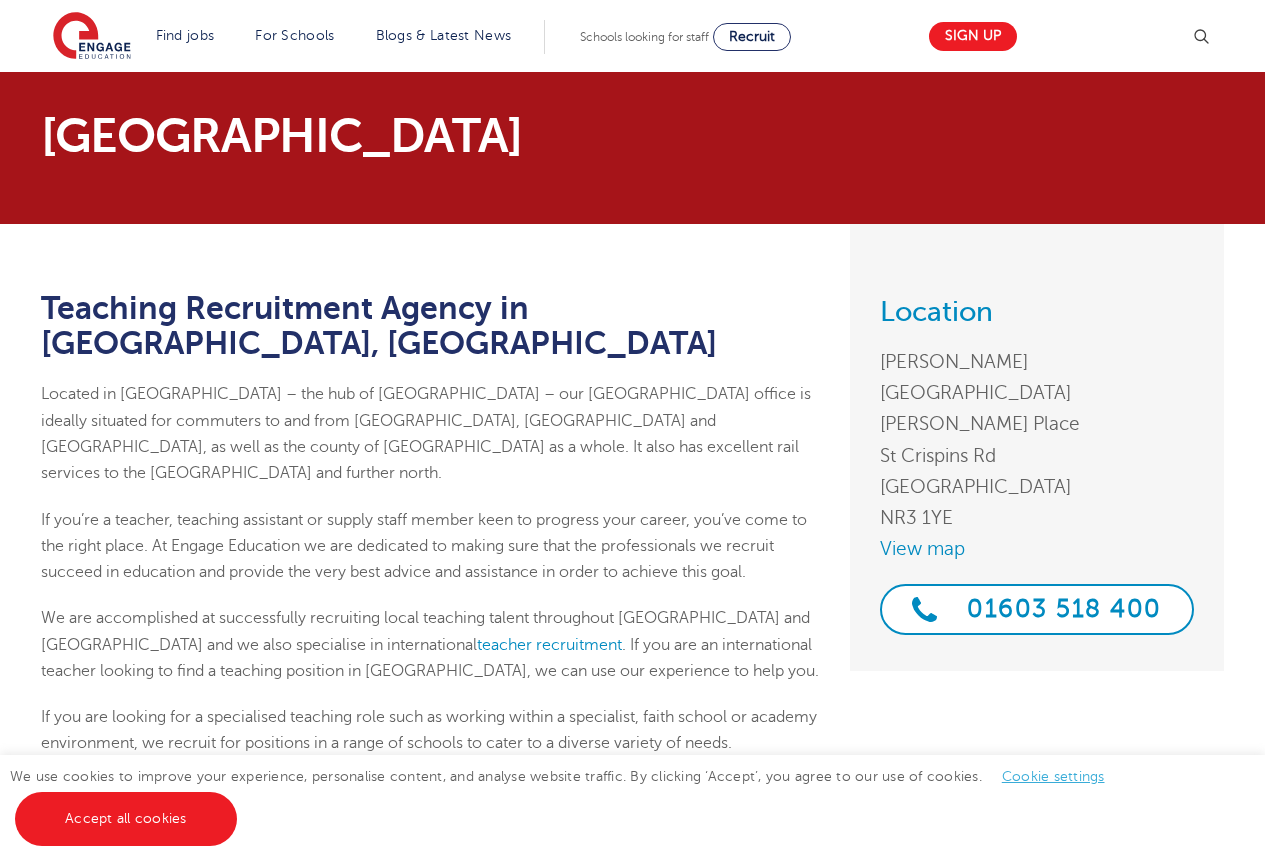 scroll, scrollTop: 300, scrollLeft: 0, axis: vertical 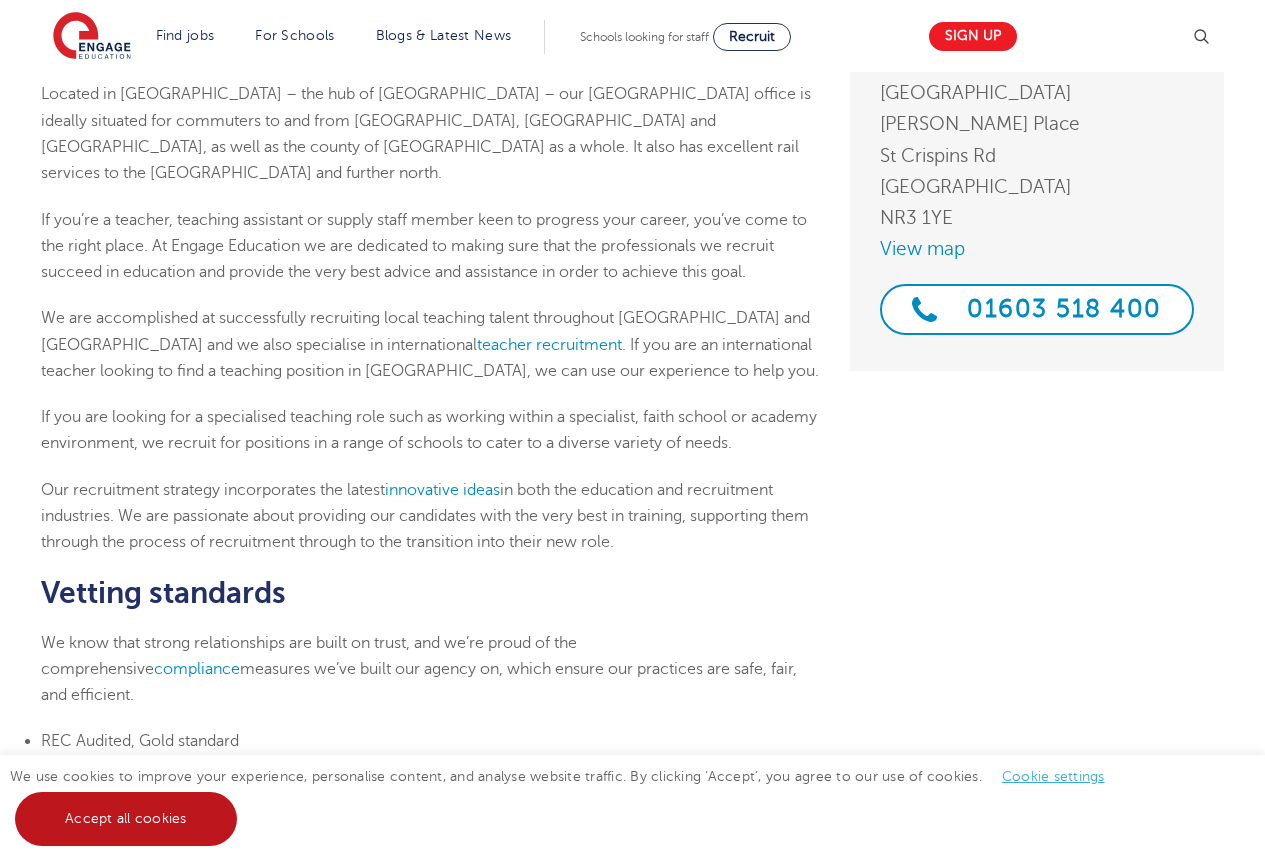 click on "Accept all cookies" at bounding box center [126, 819] 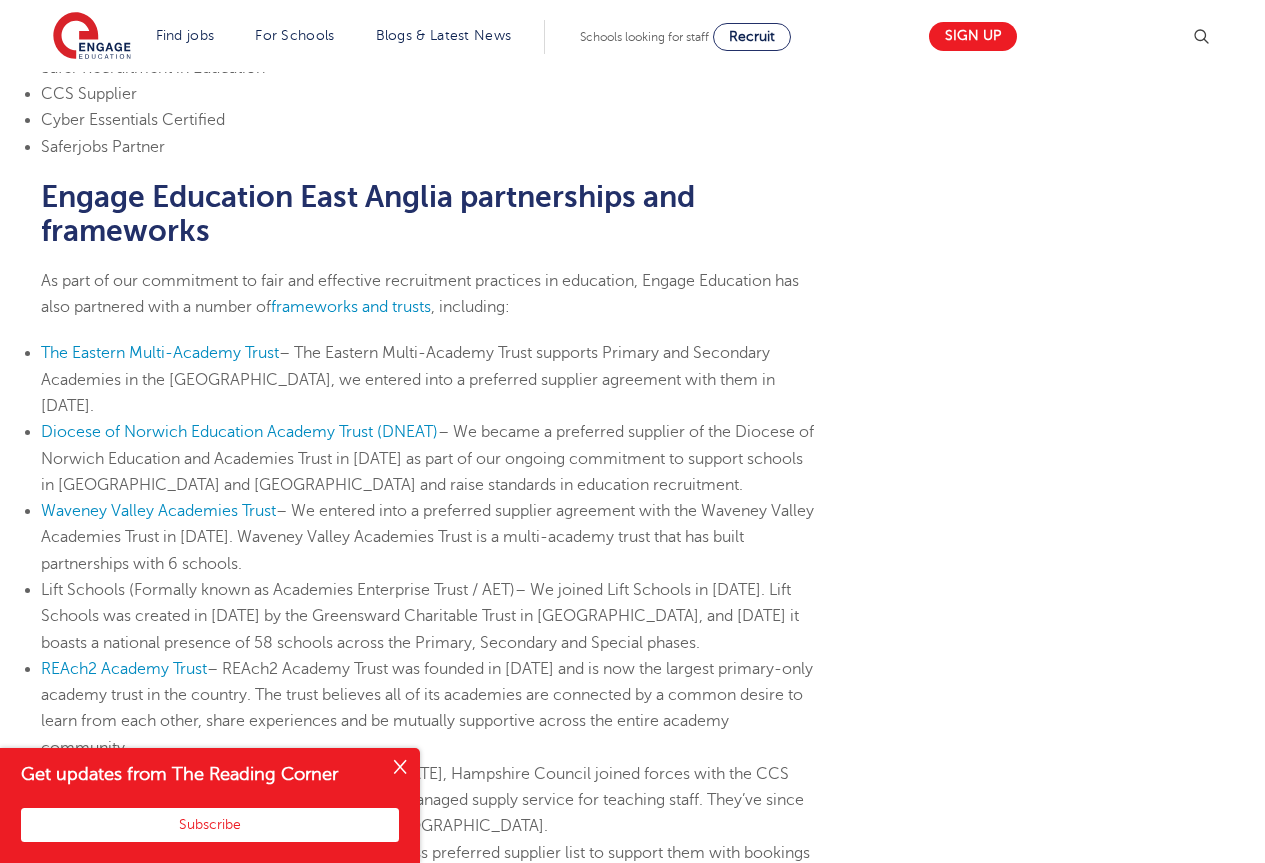 scroll, scrollTop: 700, scrollLeft: 0, axis: vertical 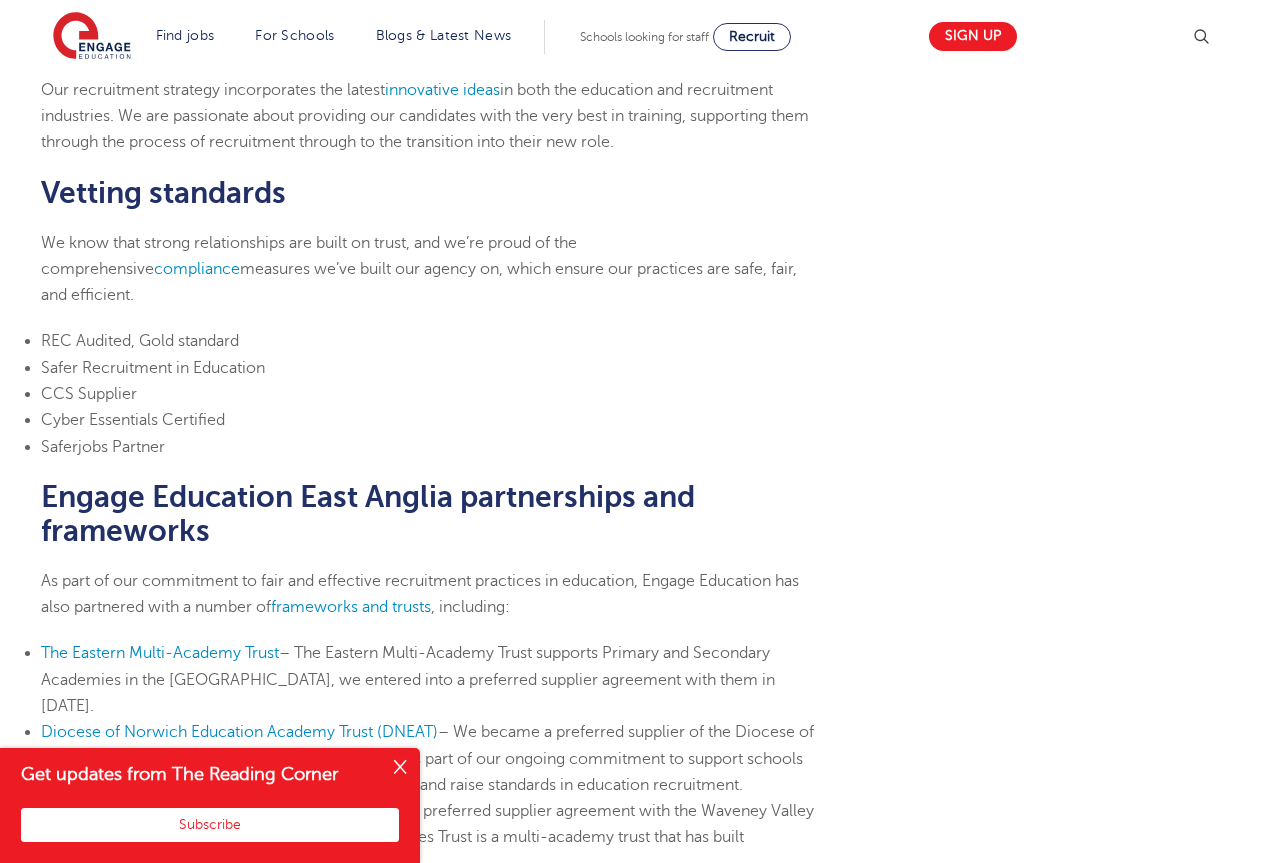 click at bounding box center [400, 768] 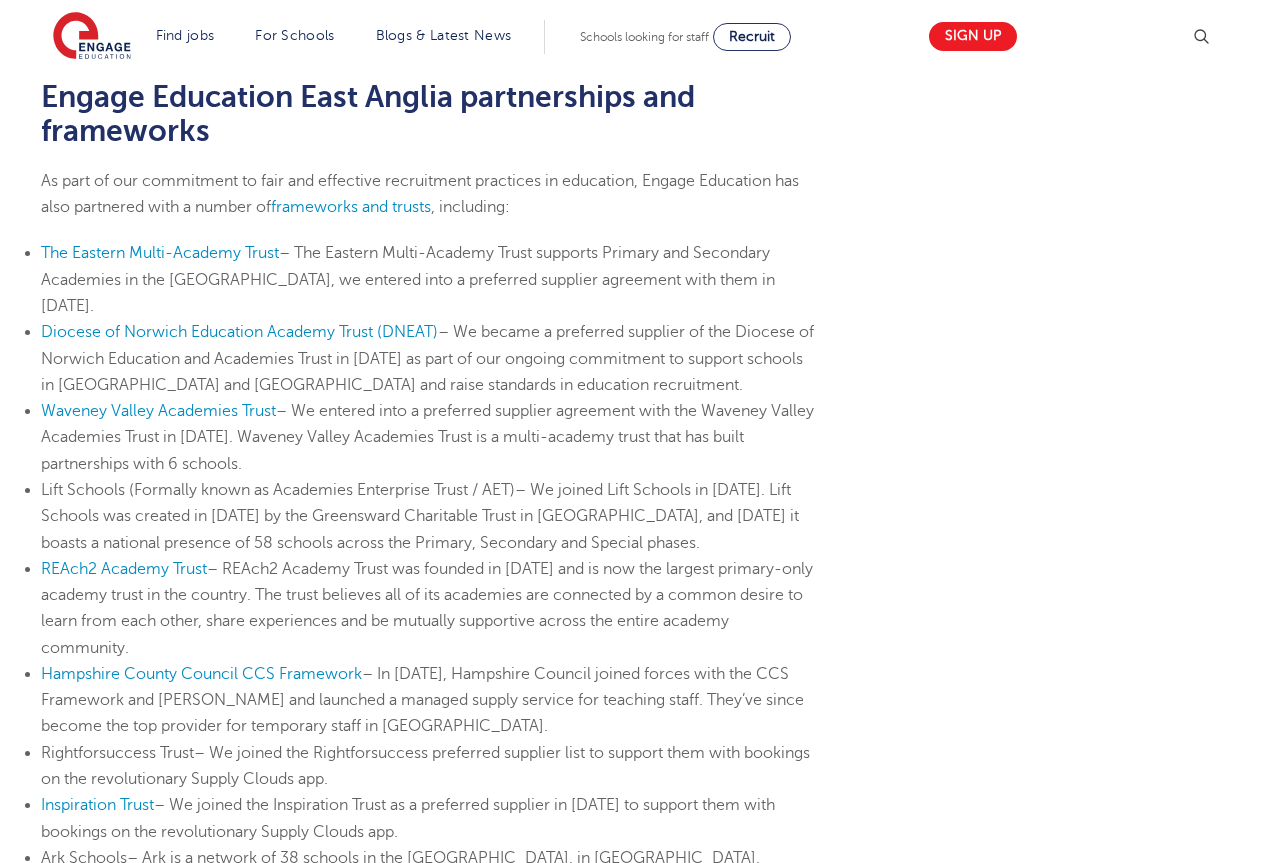 scroll, scrollTop: 1200, scrollLeft: 0, axis: vertical 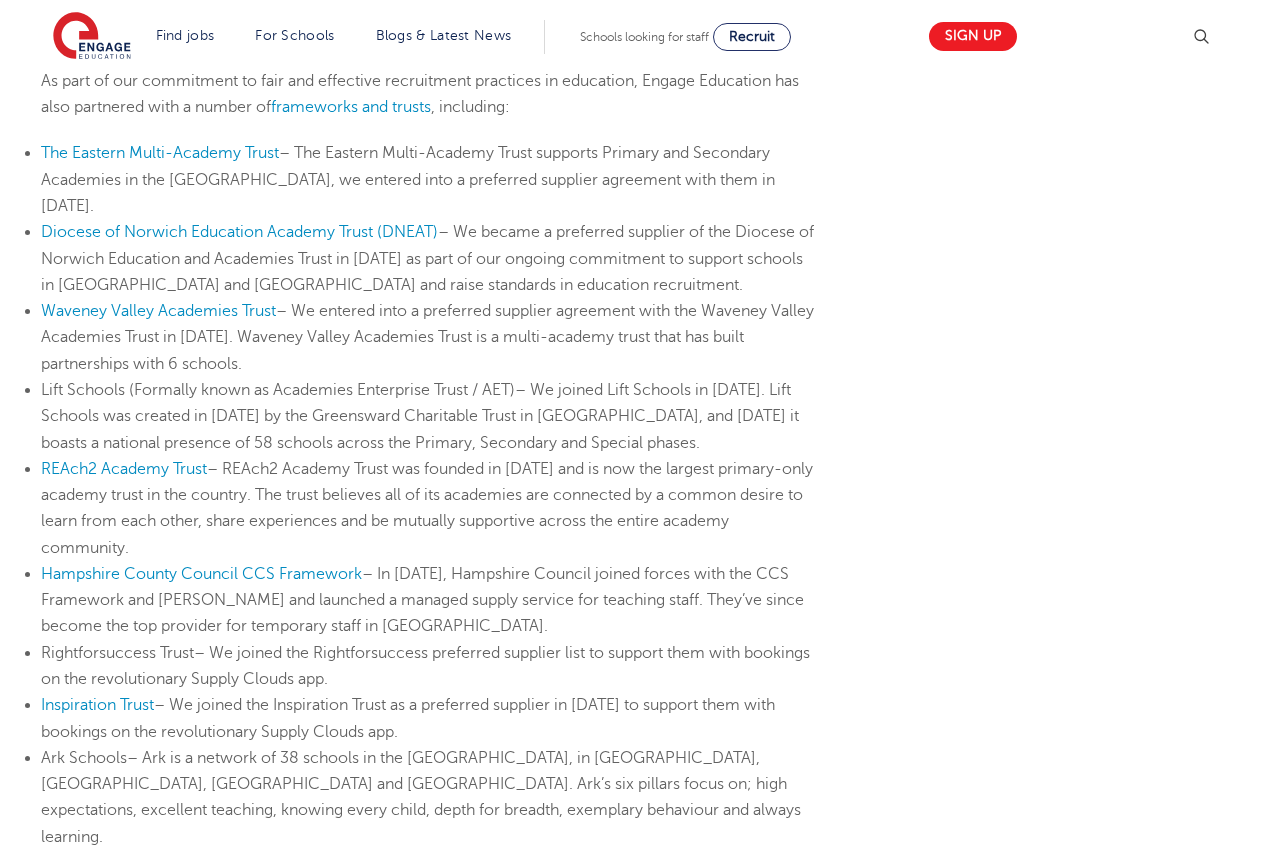 click on "Inspiration Trust  – We joined the Inspiration Trust as a preferred supplier in 2018 to support them with bookings on the revolutionary Supply Clouds app." at bounding box center [430, 718] 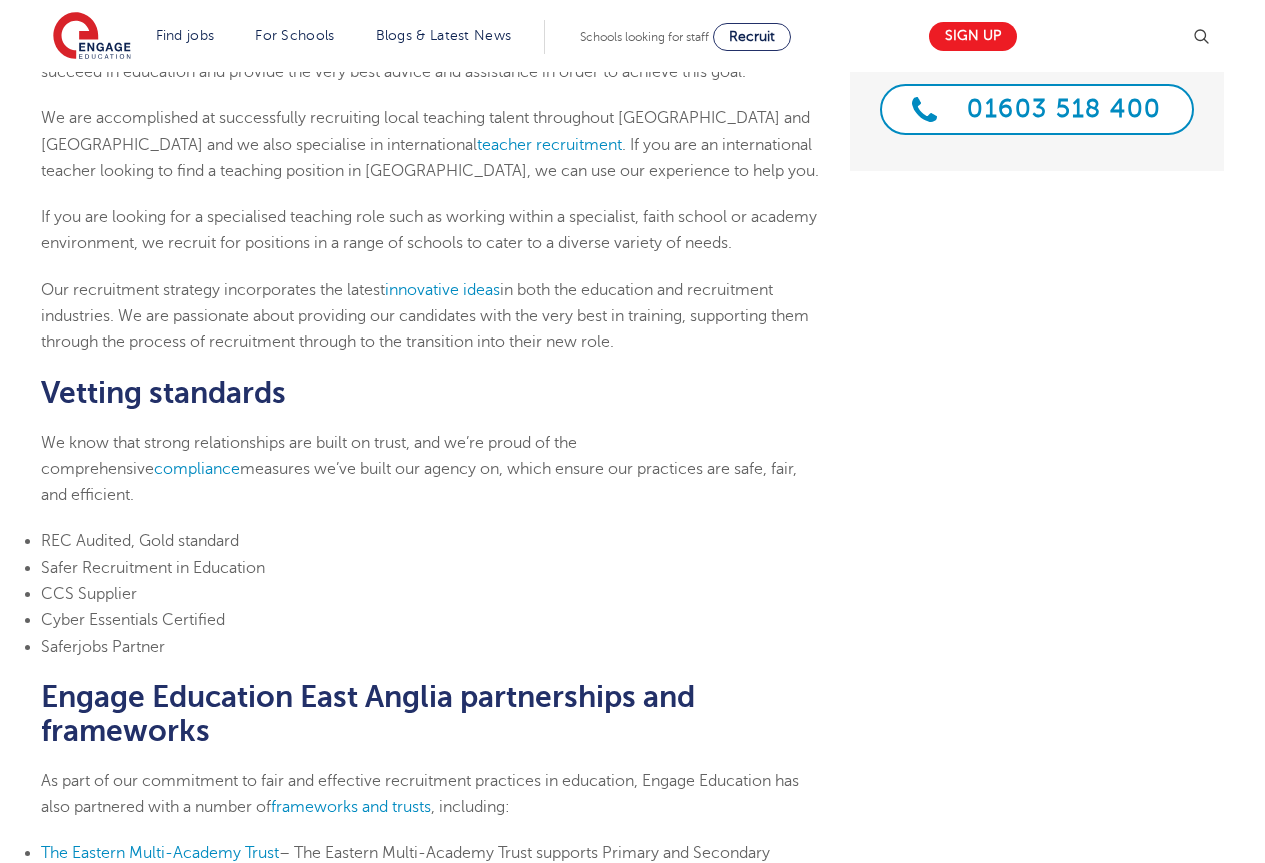 scroll, scrollTop: 0, scrollLeft: 0, axis: both 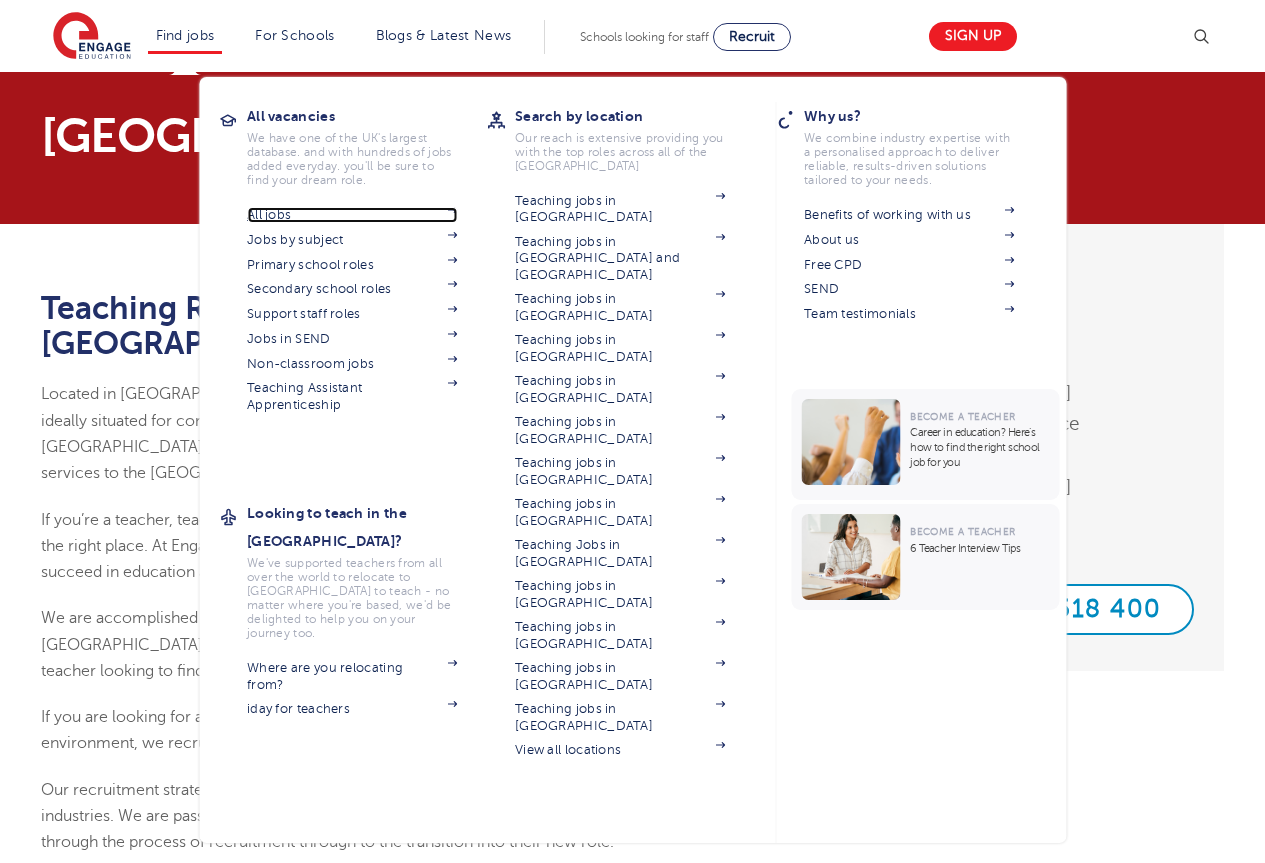 click on "All jobs" at bounding box center (352, 215) 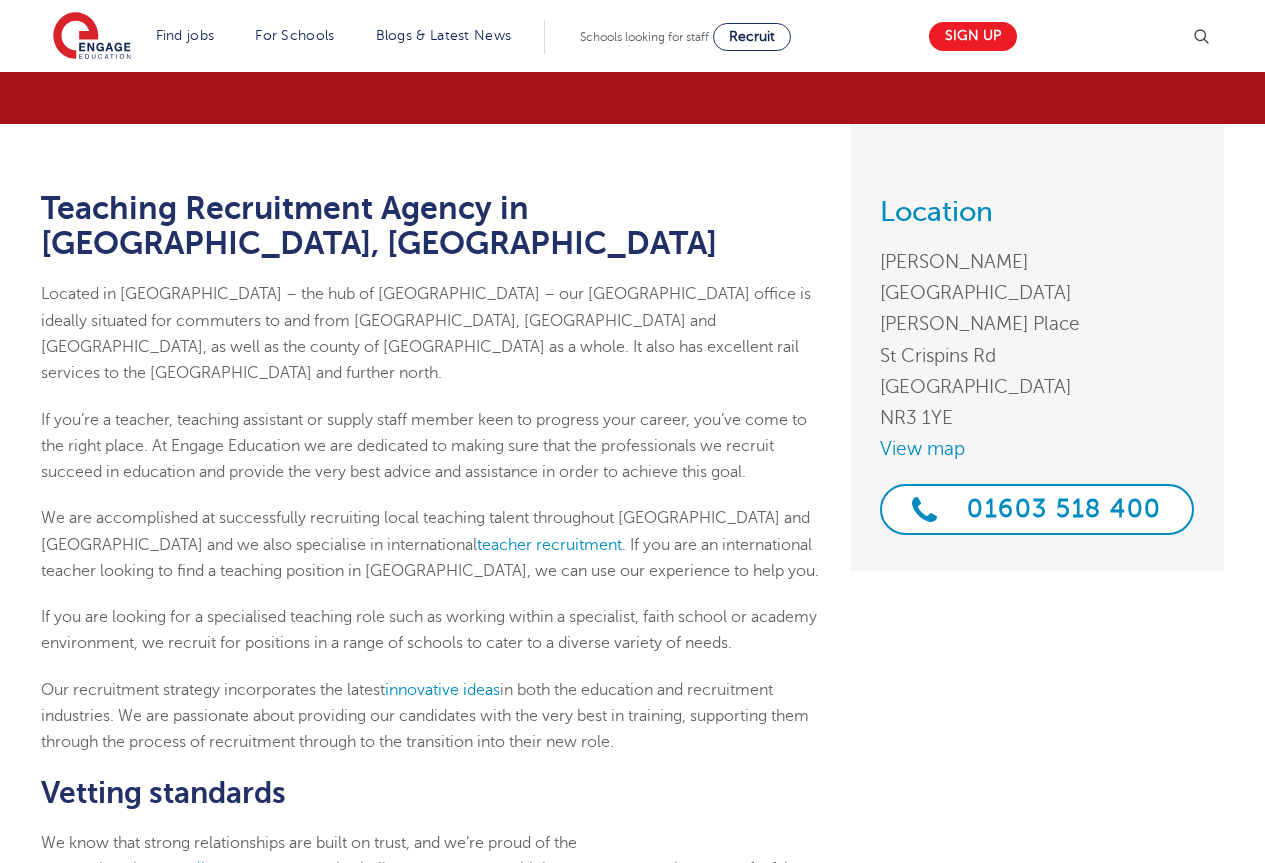 scroll, scrollTop: 0, scrollLeft: 0, axis: both 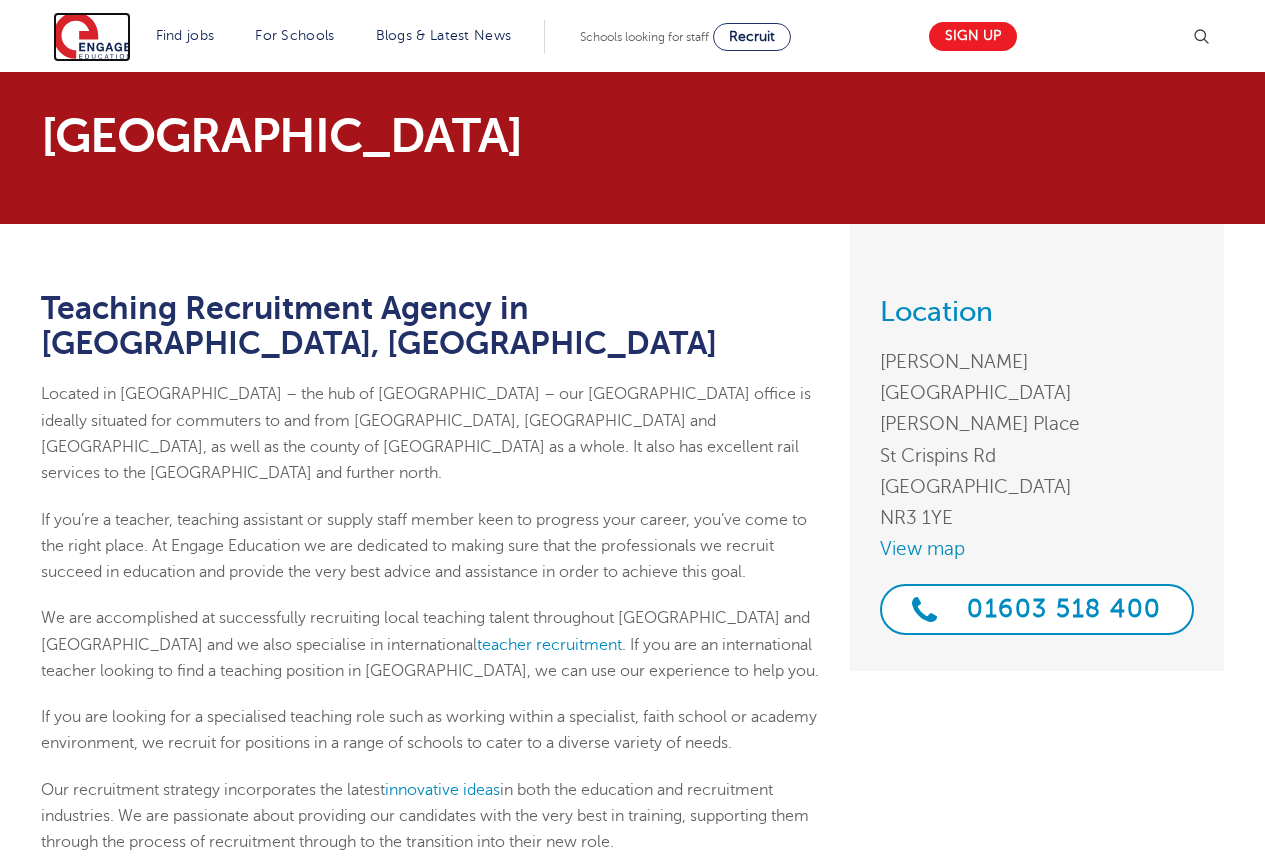 click at bounding box center (92, 37) 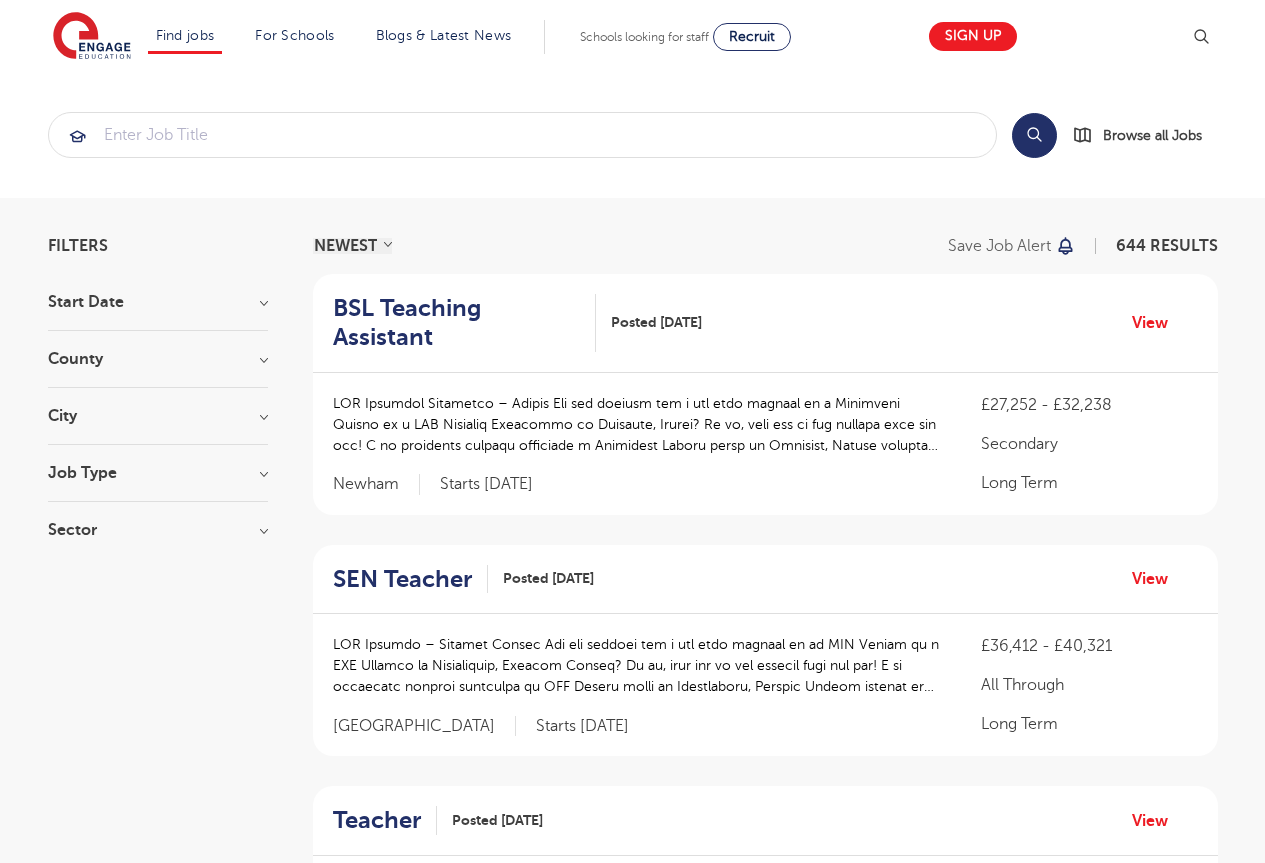 scroll, scrollTop: 0, scrollLeft: 0, axis: both 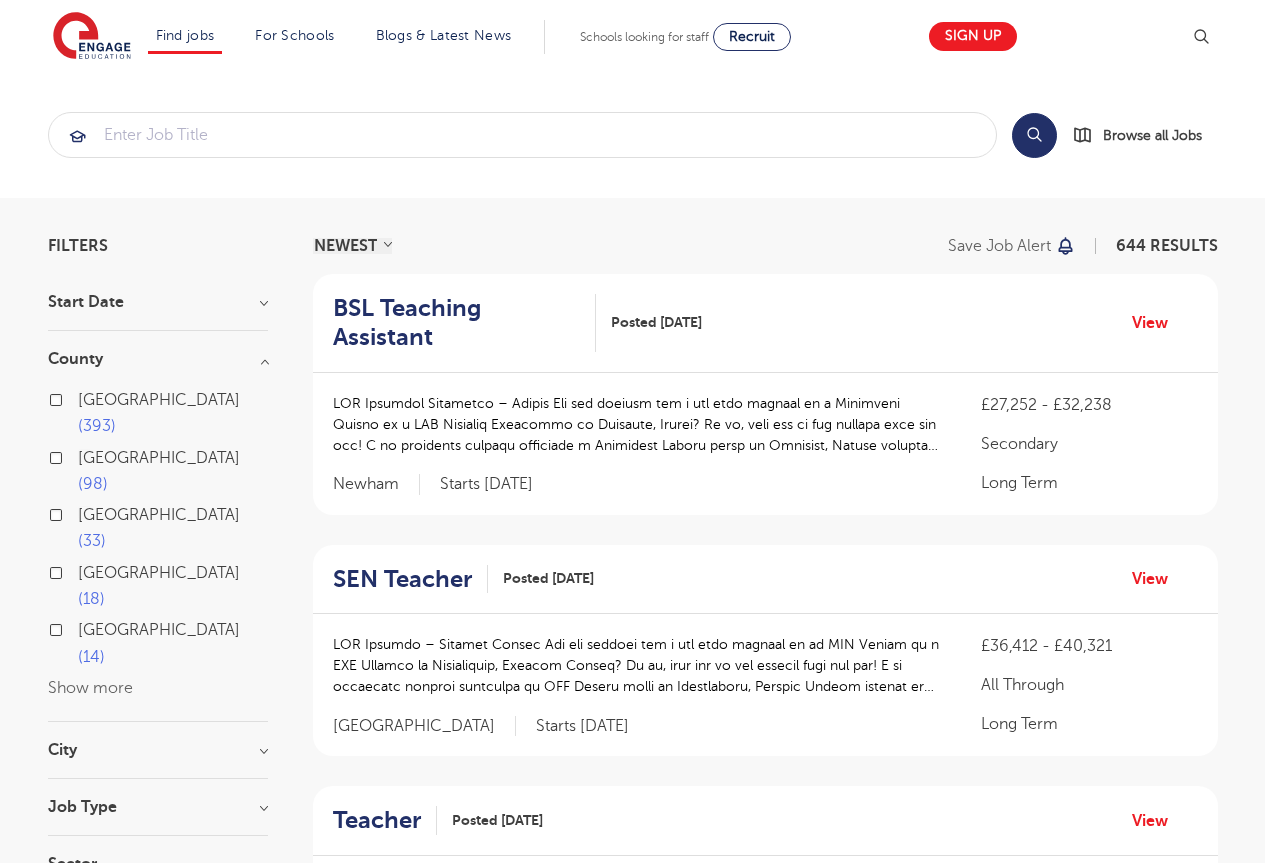 click on "Show more" at bounding box center [90, 688] 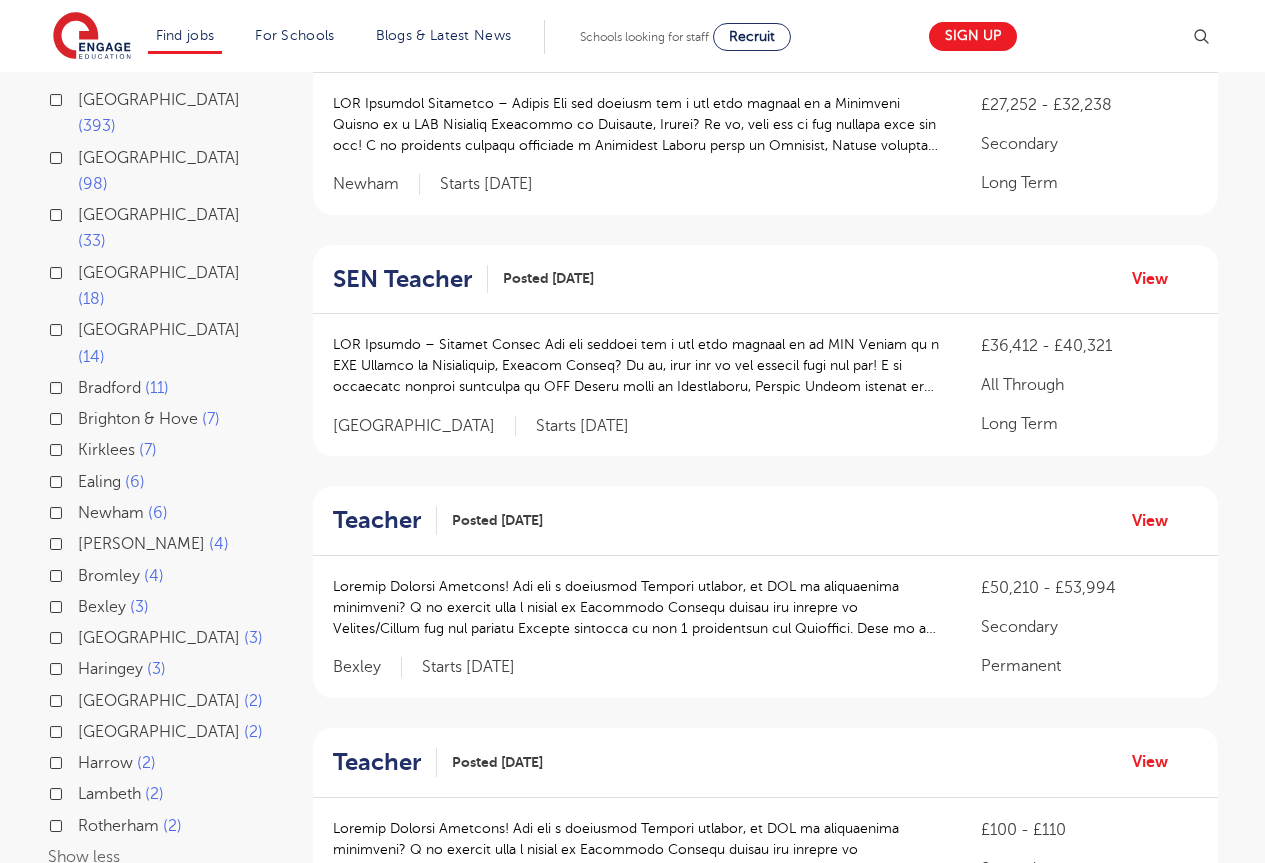 scroll, scrollTop: 400, scrollLeft: 0, axis: vertical 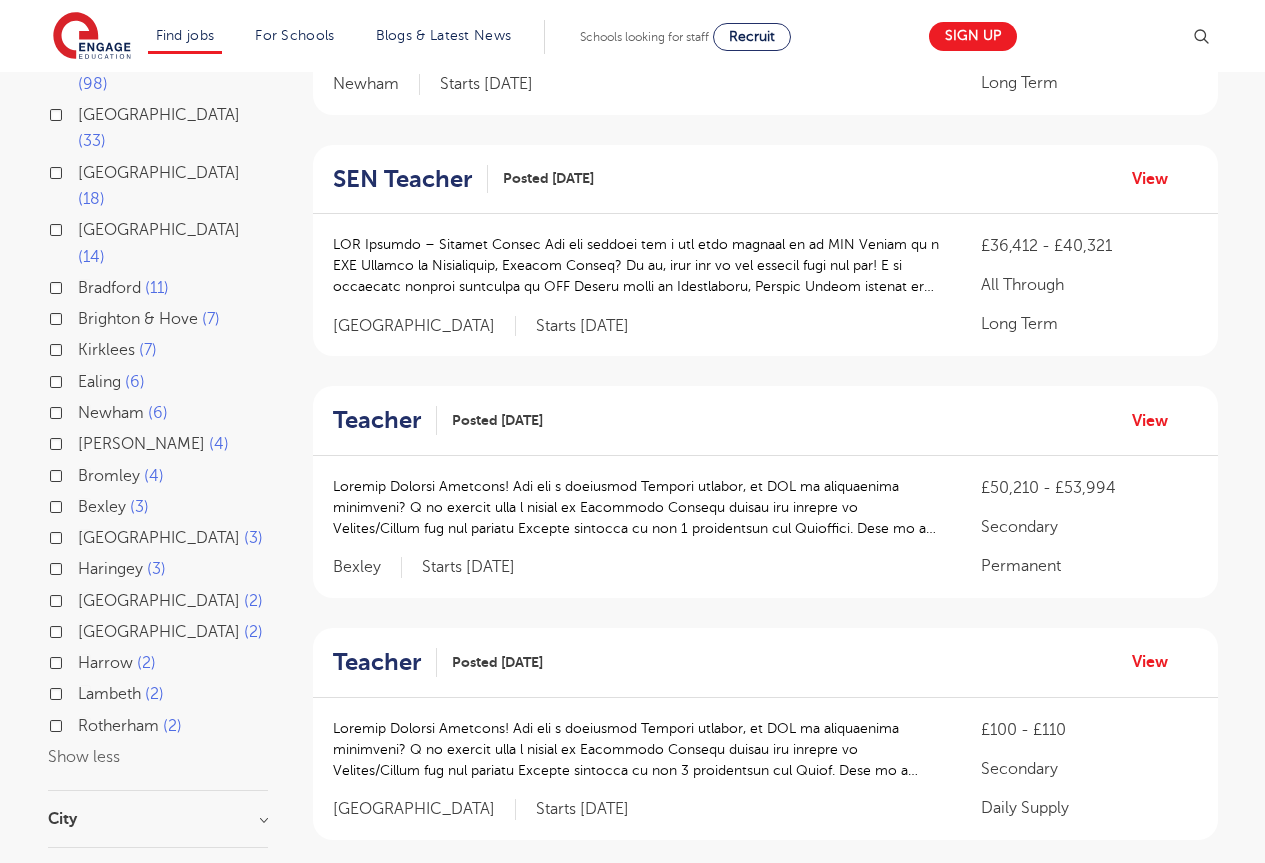 click on "City" at bounding box center (158, 819) 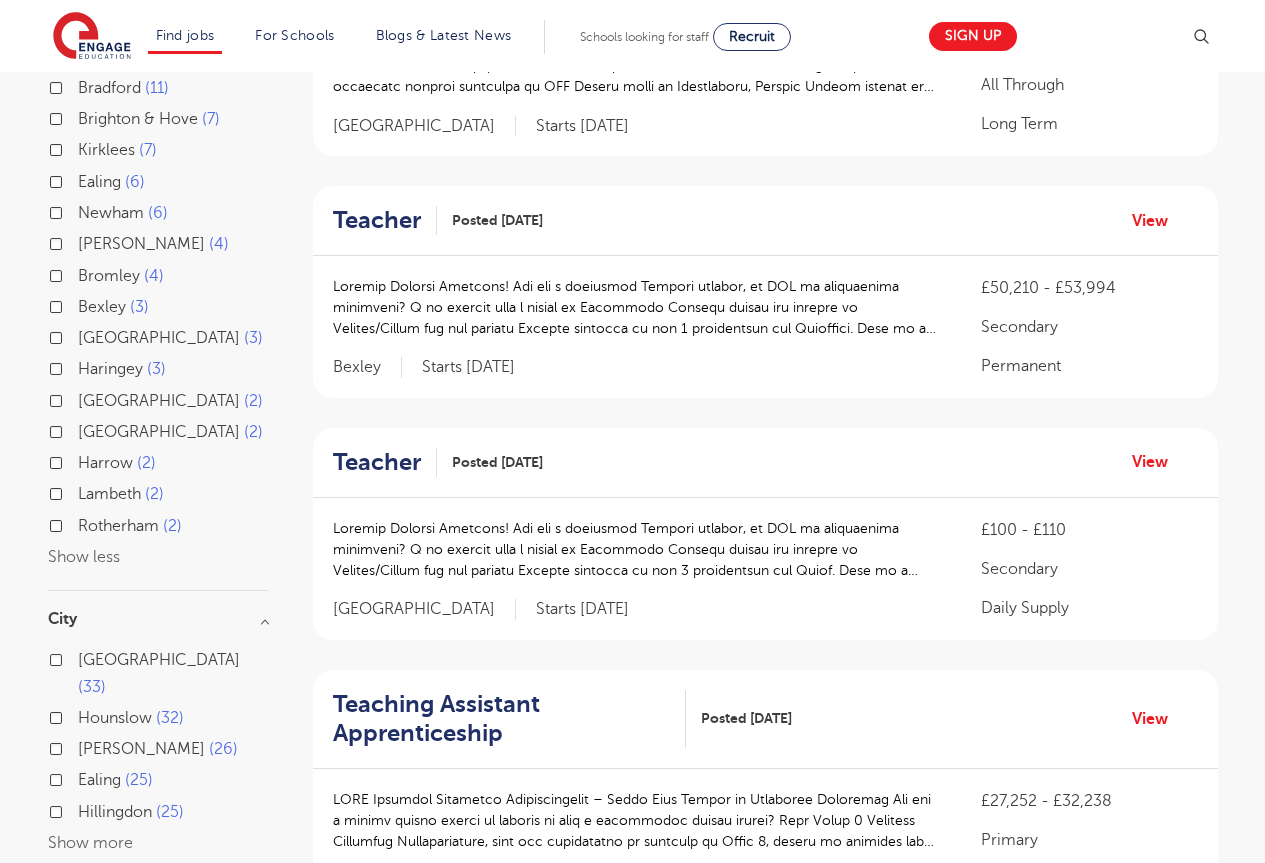 scroll, scrollTop: 700, scrollLeft: 0, axis: vertical 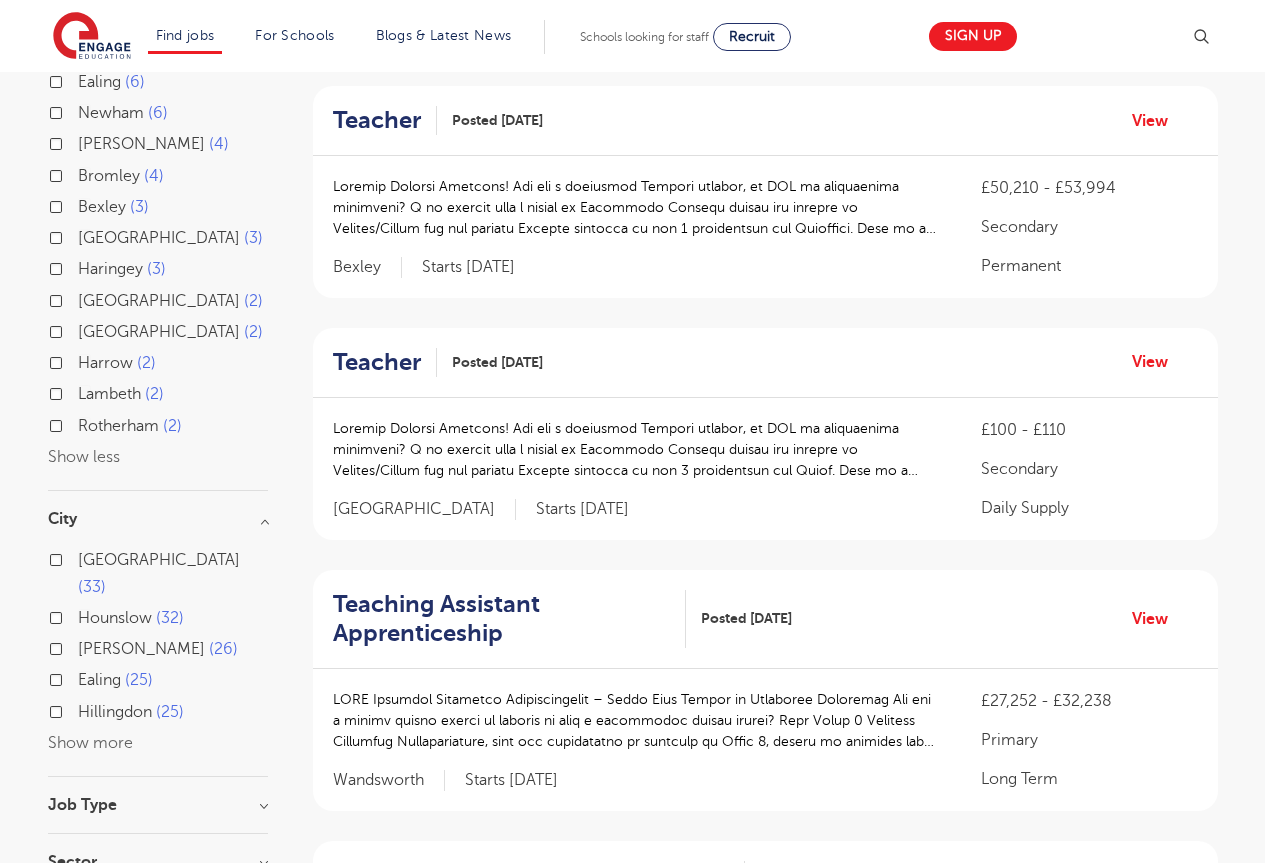 click on "Show more" at bounding box center [90, 743] 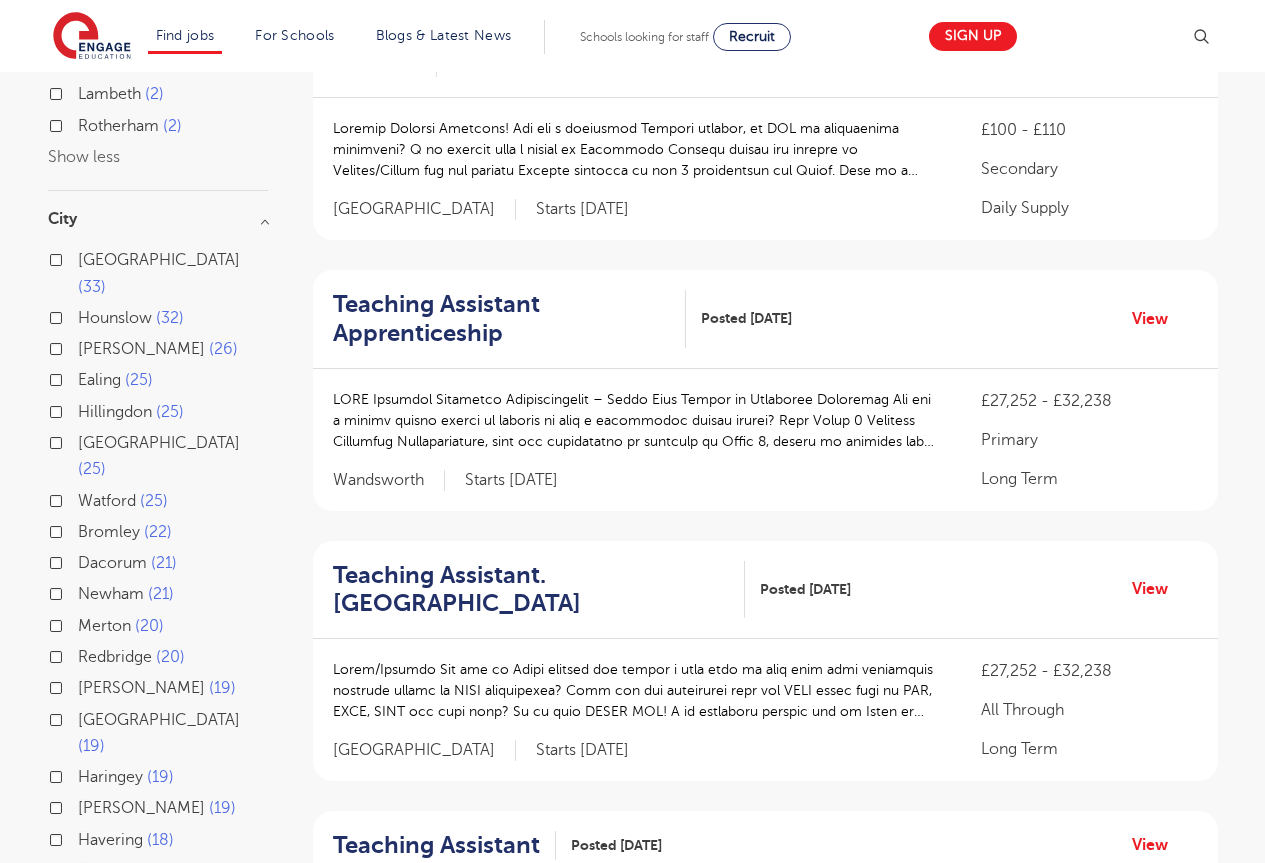 scroll, scrollTop: 1100, scrollLeft: 0, axis: vertical 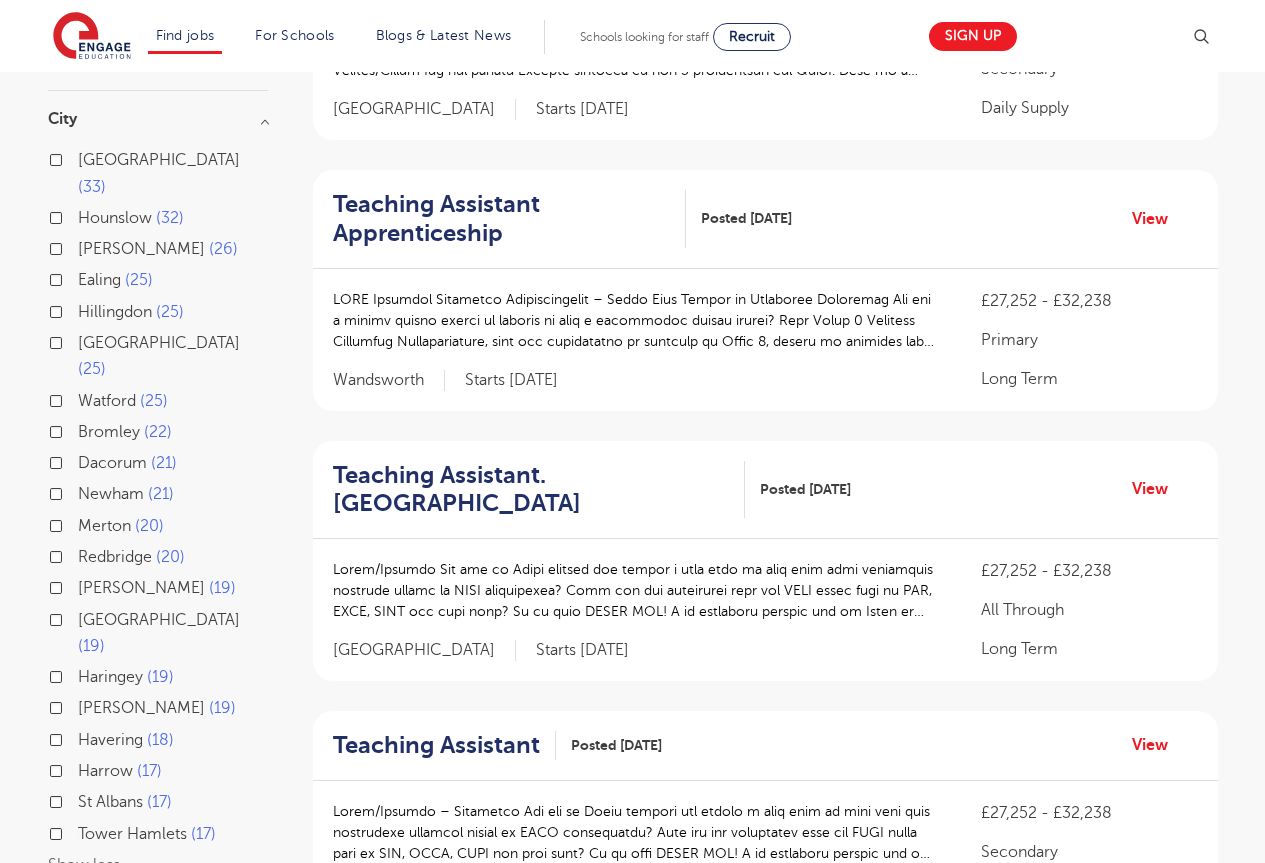 click on "Show less" at bounding box center (84, 865) 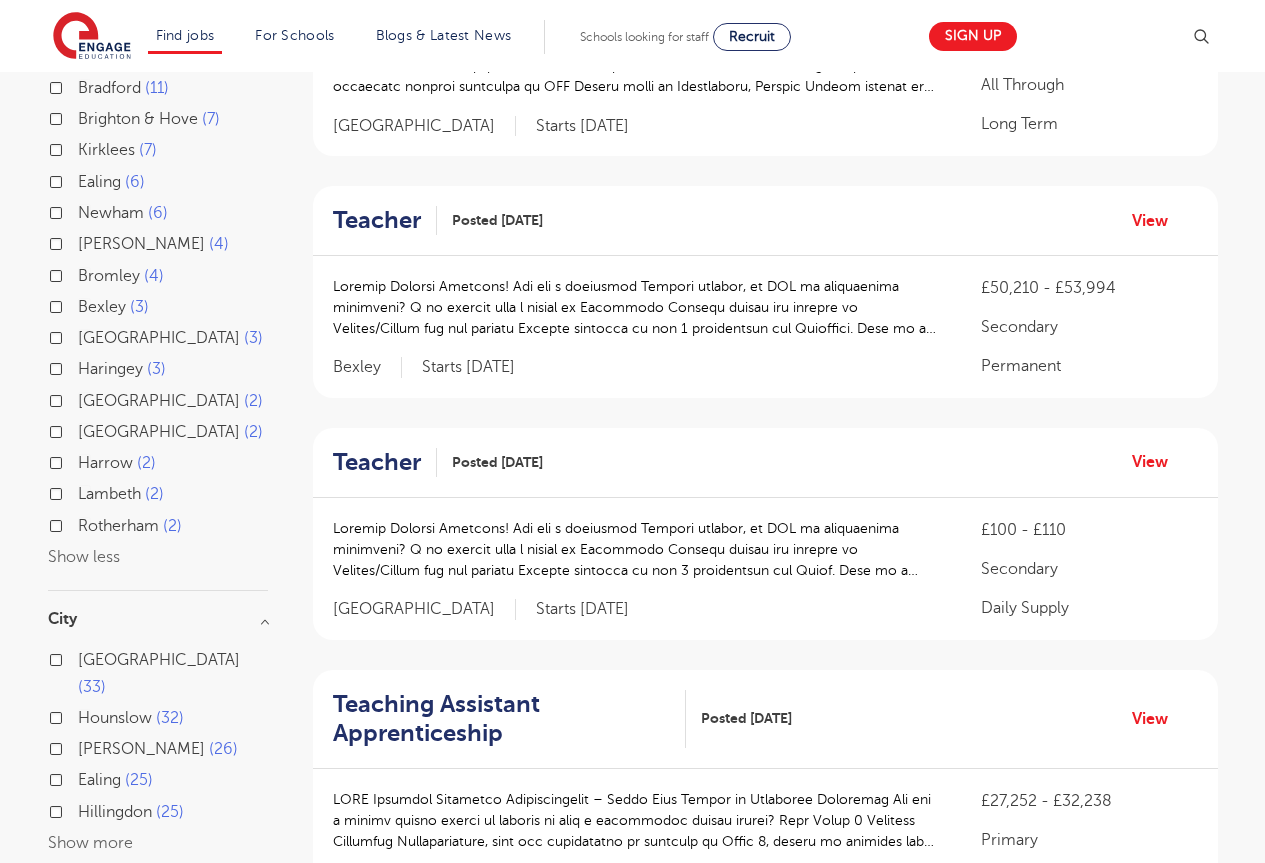 scroll, scrollTop: 100, scrollLeft: 0, axis: vertical 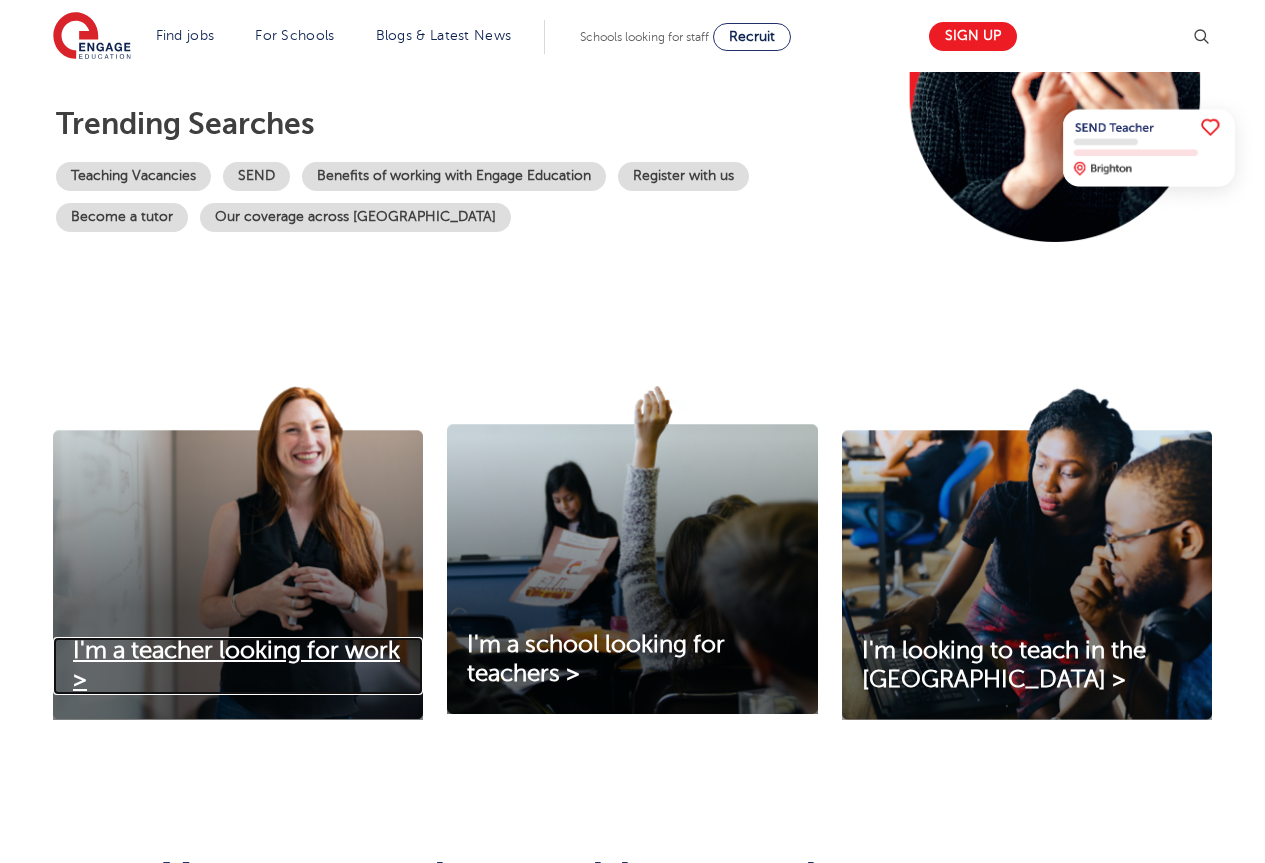 click on "I'm a teacher looking for work  >" at bounding box center [236, 665] 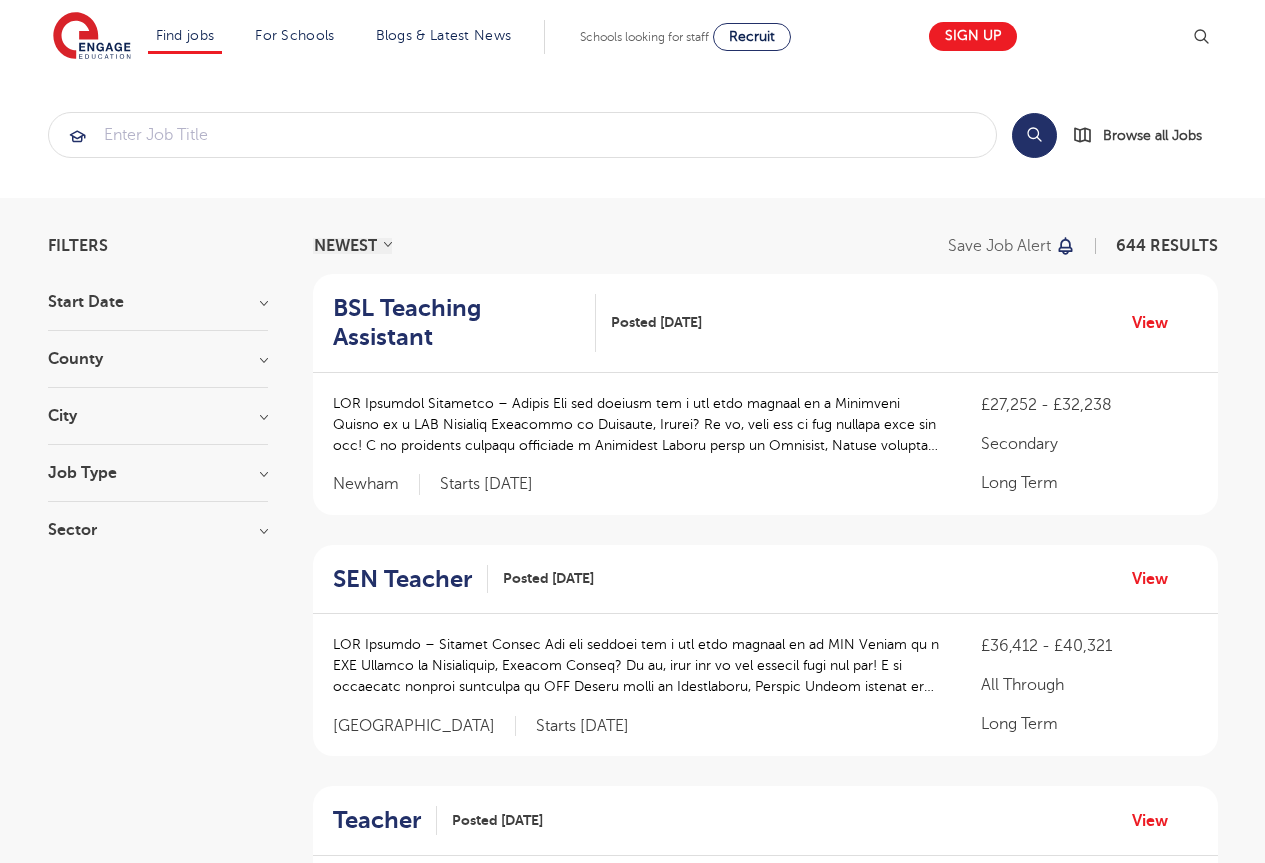 scroll, scrollTop: 0, scrollLeft: 0, axis: both 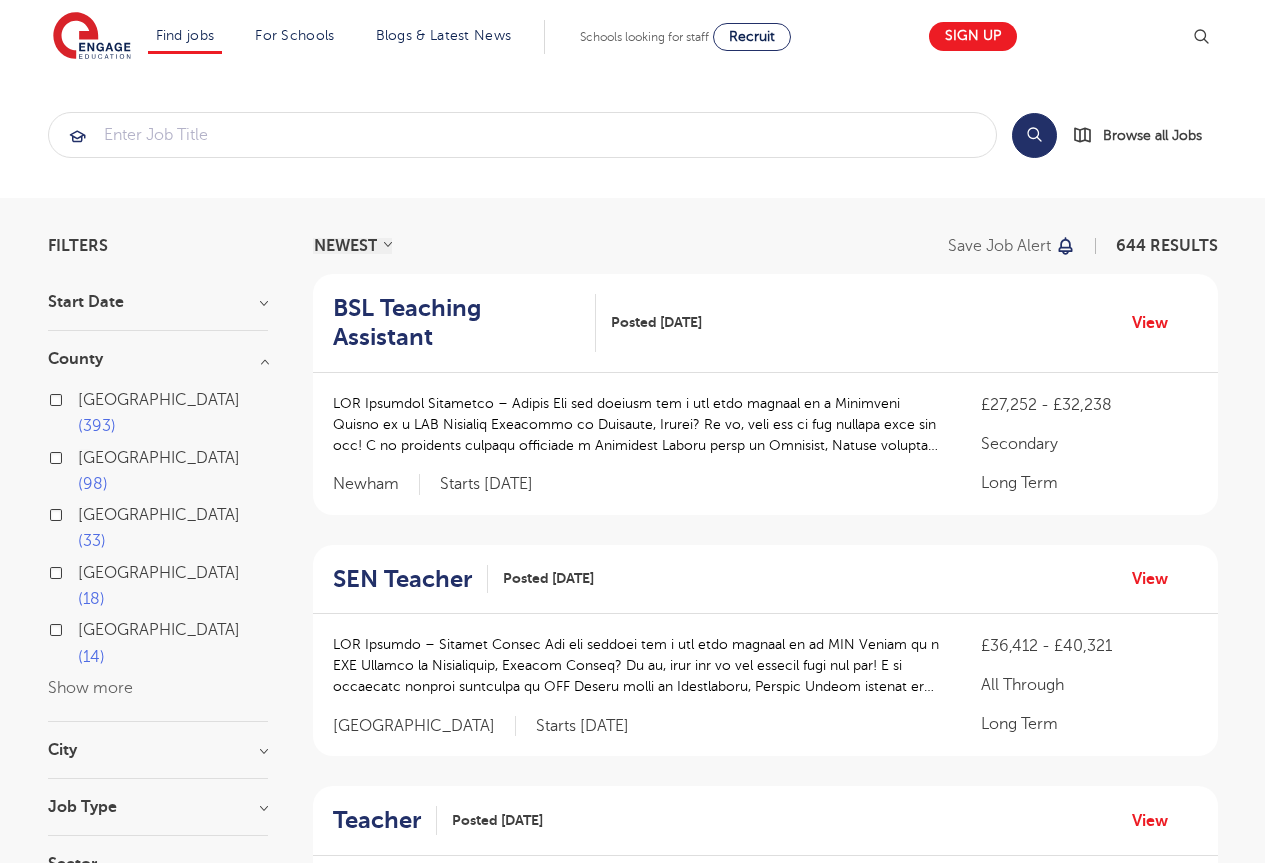 click on "Show more" at bounding box center [90, 688] 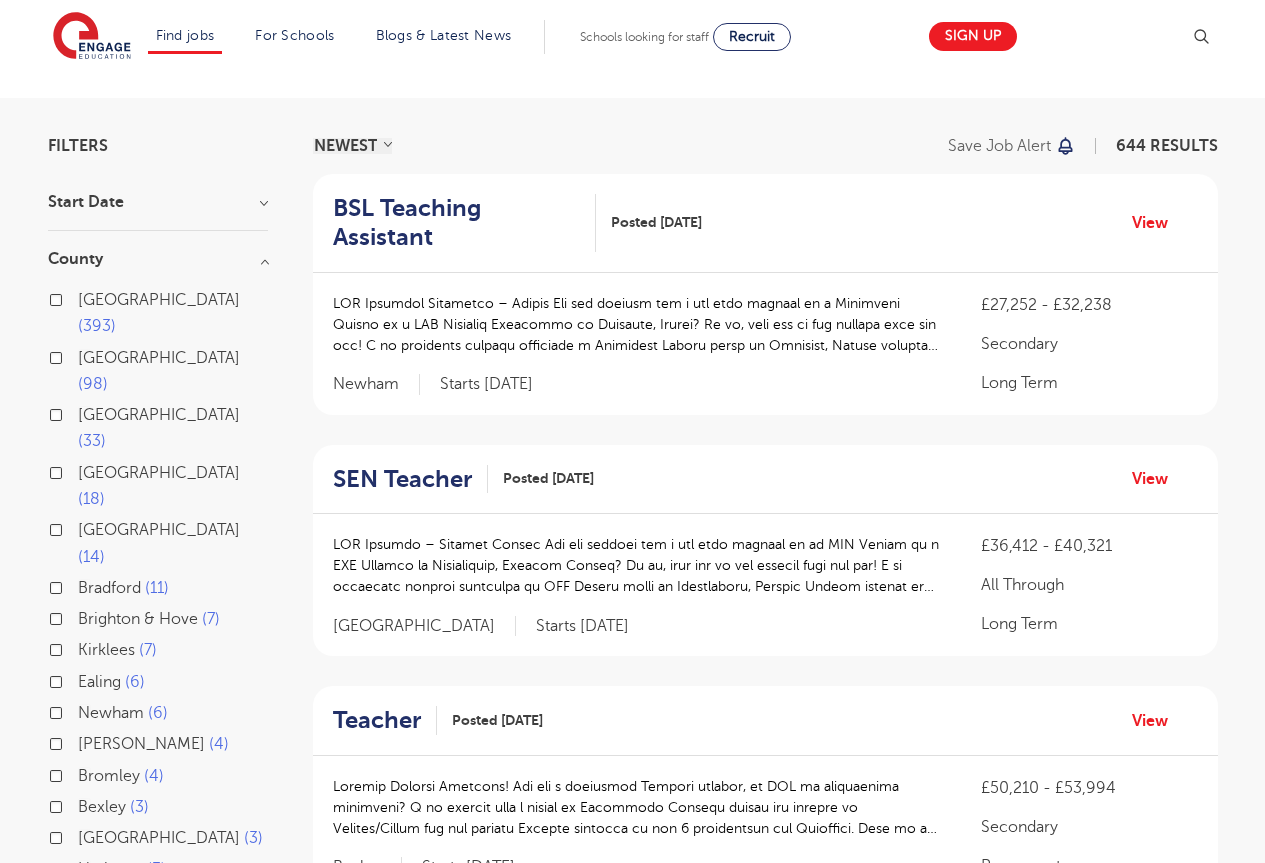 scroll, scrollTop: 200, scrollLeft: 0, axis: vertical 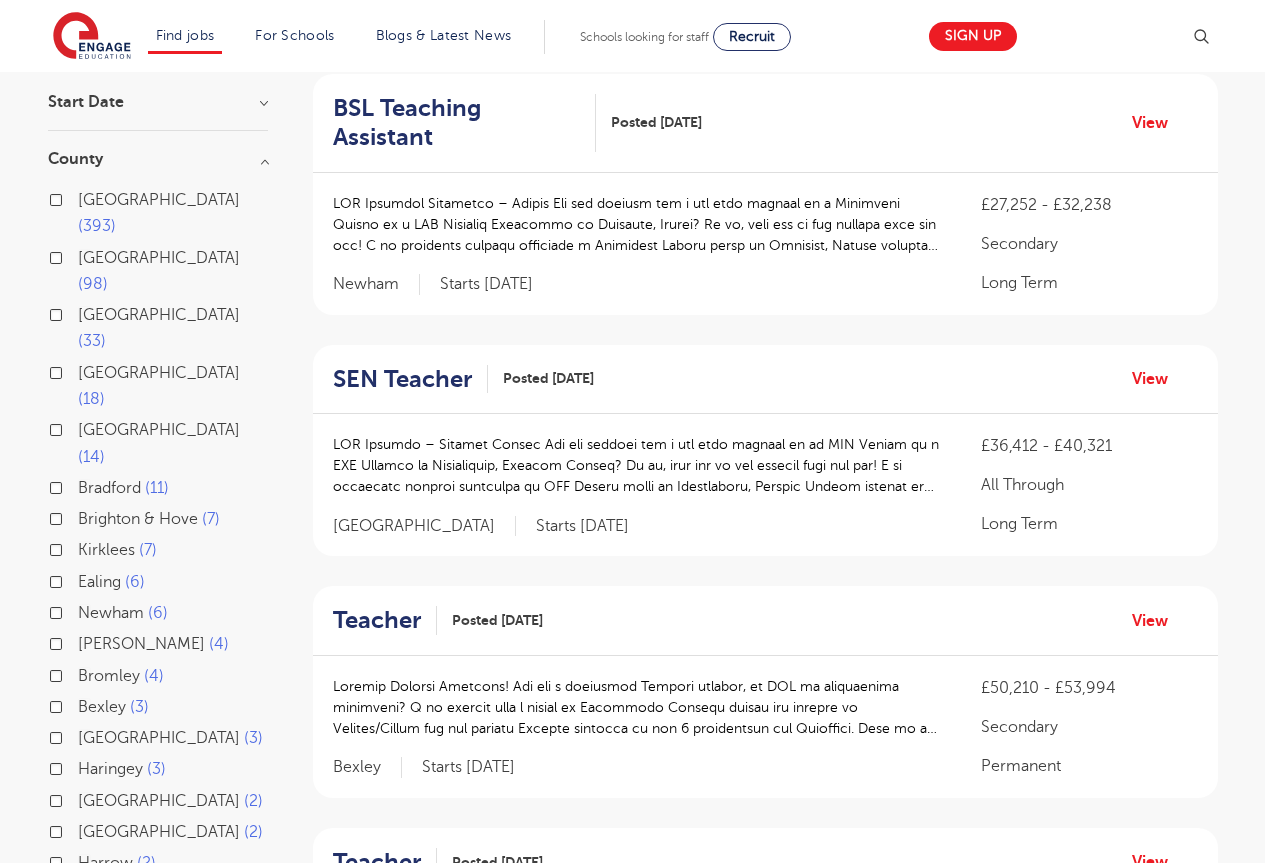 click on "Essex" at bounding box center (159, 832) 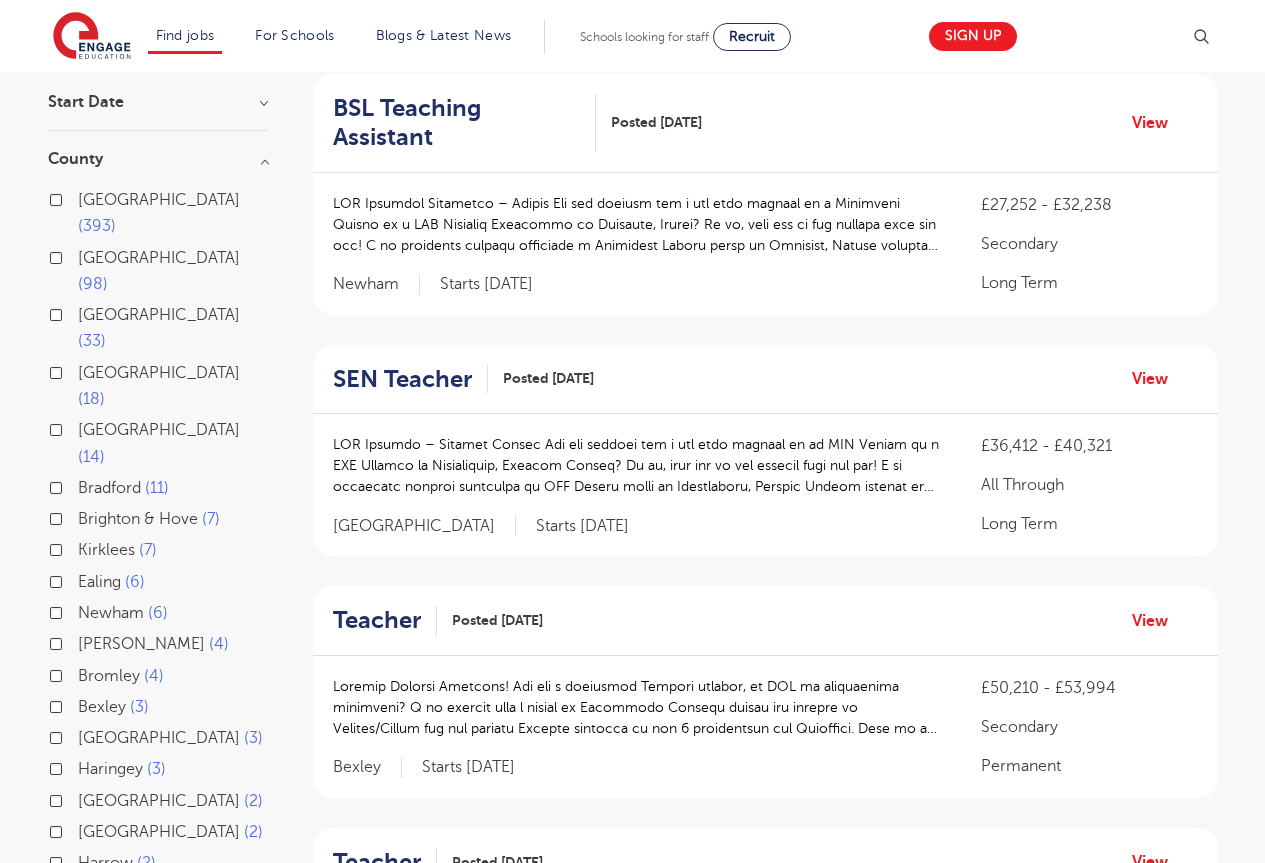 click on "Essex   2" at bounding box center [84, 829] 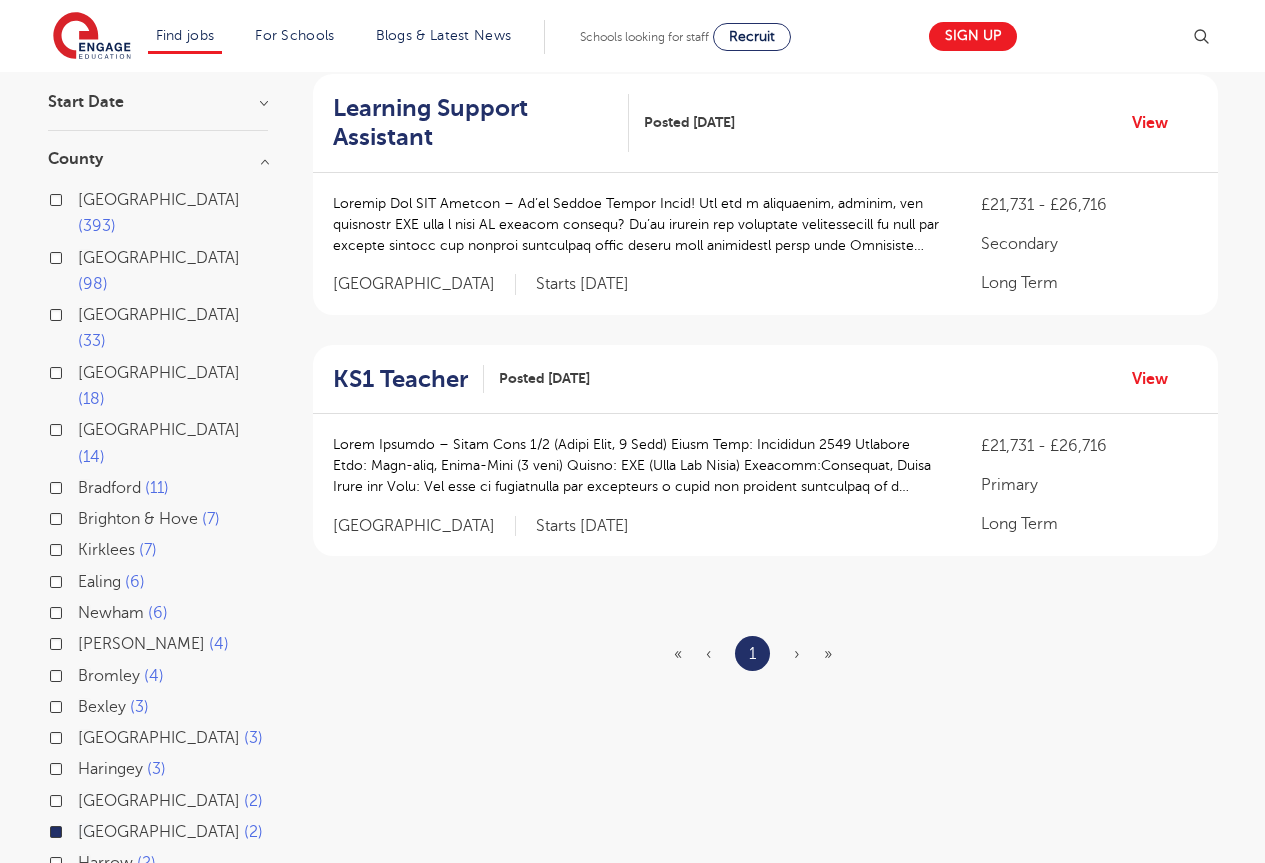 scroll, scrollTop: 0, scrollLeft: 0, axis: both 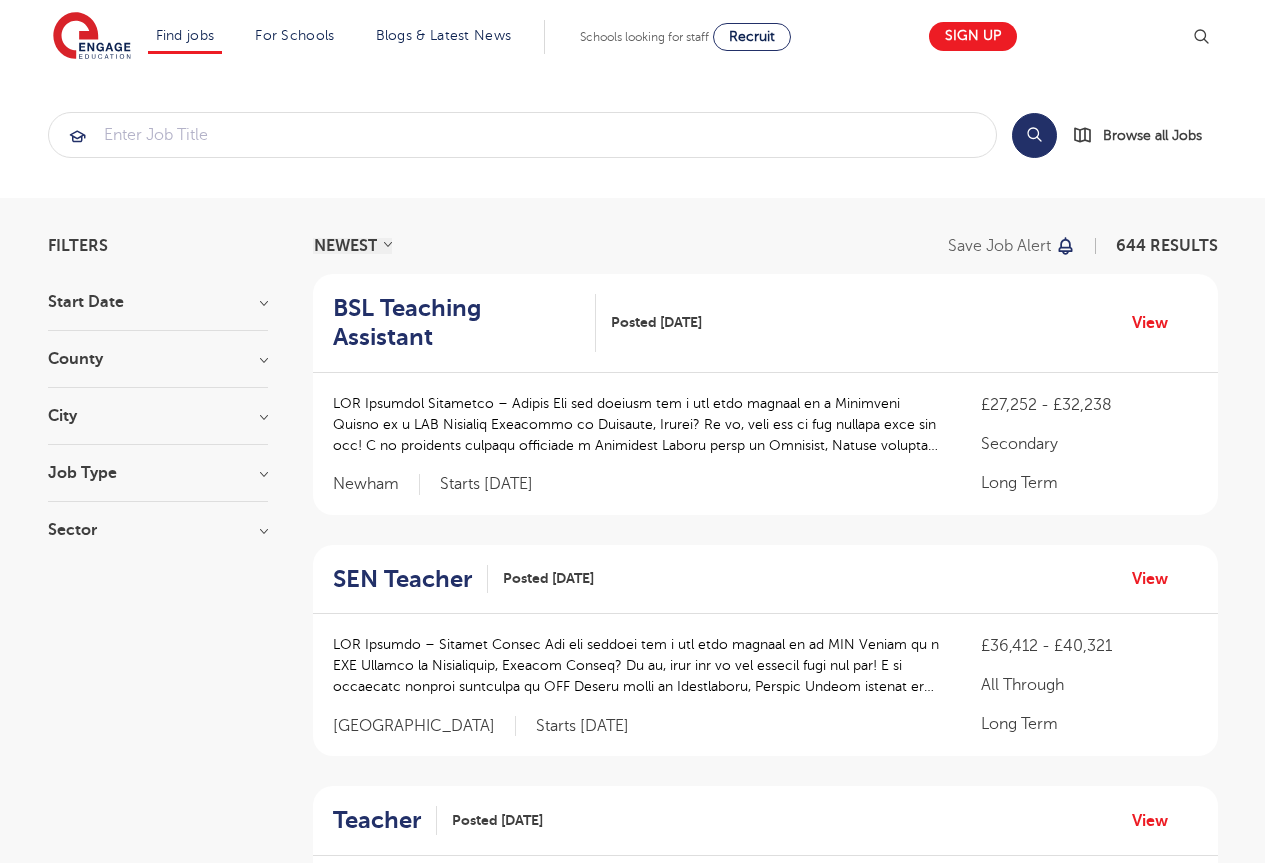 click on "City" at bounding box center [158, 416] 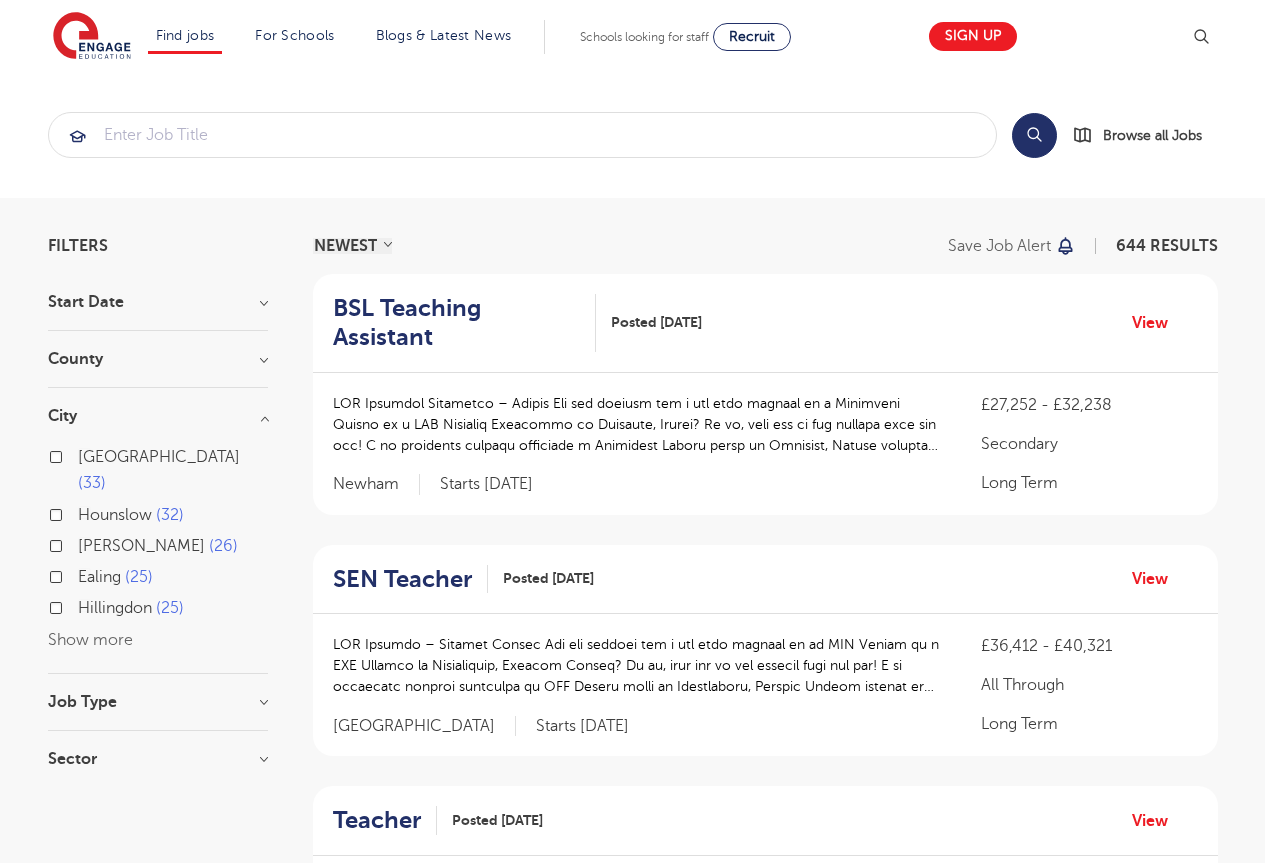 click on "Show more" at bounding box center [90, 640] 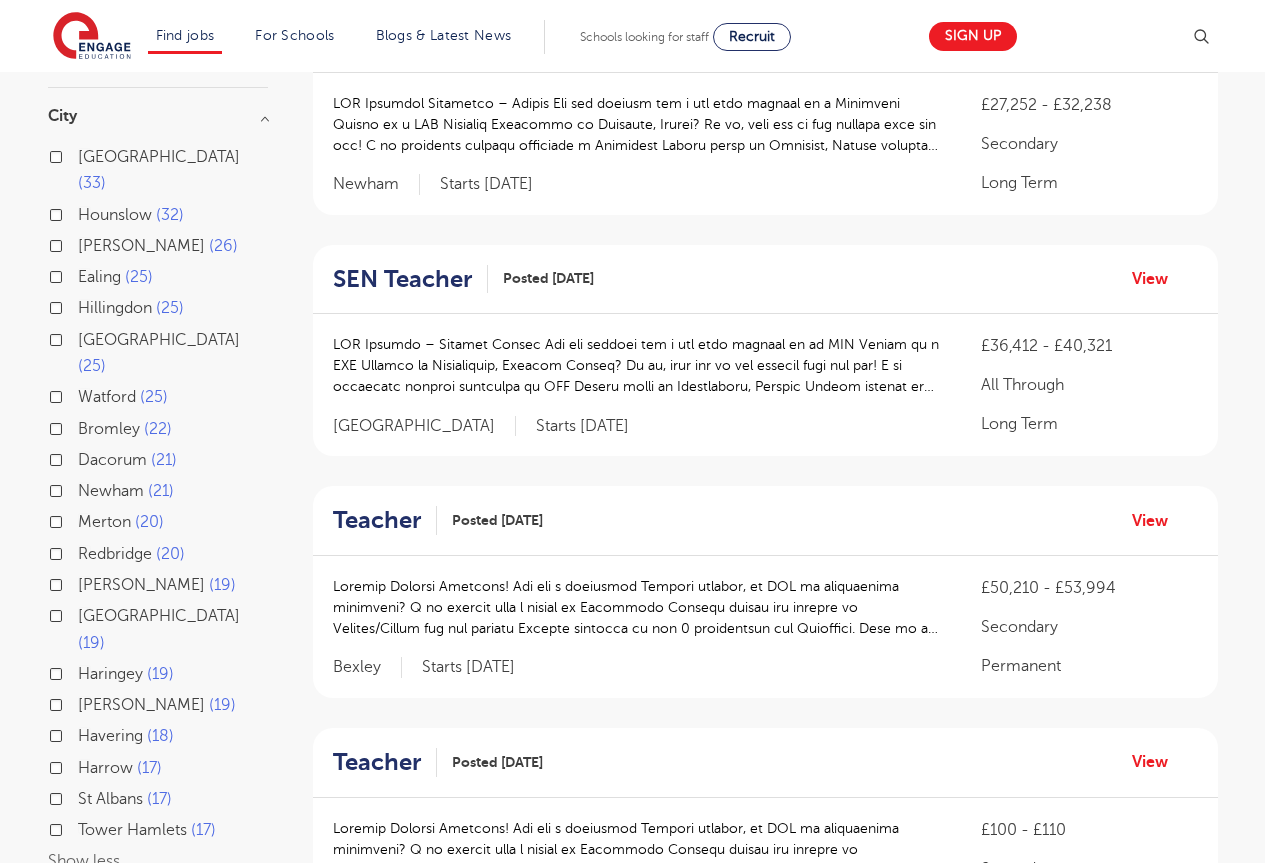 scroll, scrollTop: 0, scrollLeft: 0, axis: both 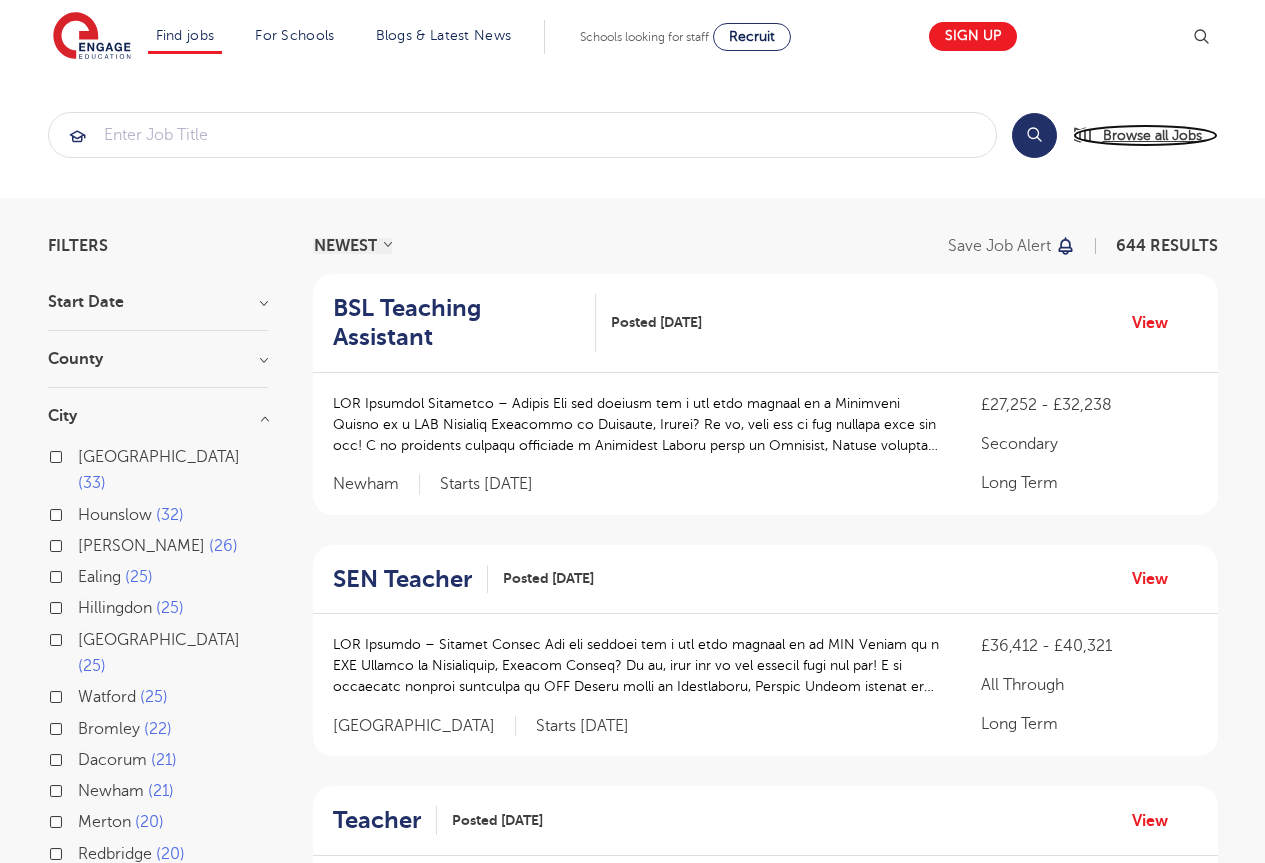 click on "Browse all Jobs" at bounding box center (1152, 135) 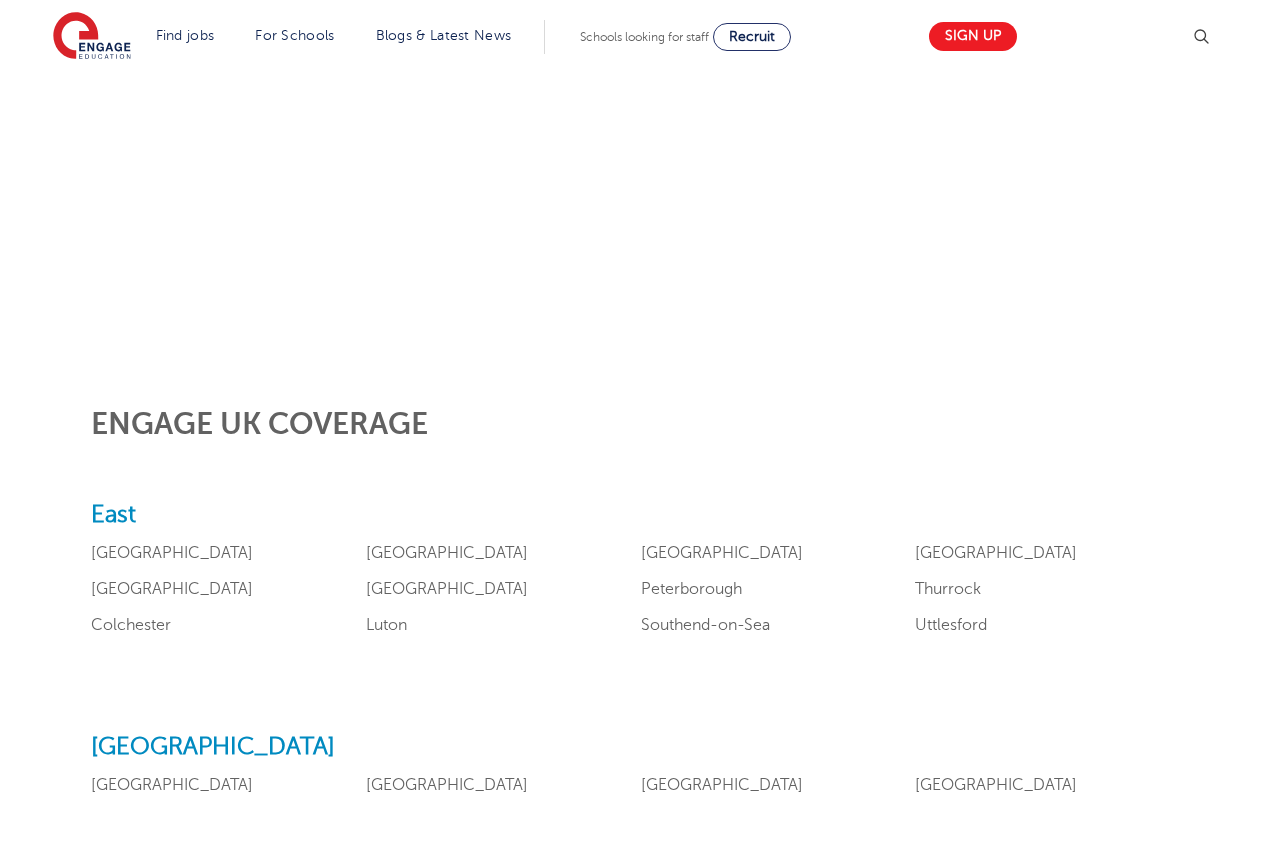 scroll, scrollTop: 700, scrollLeft: 0, axis: vertical 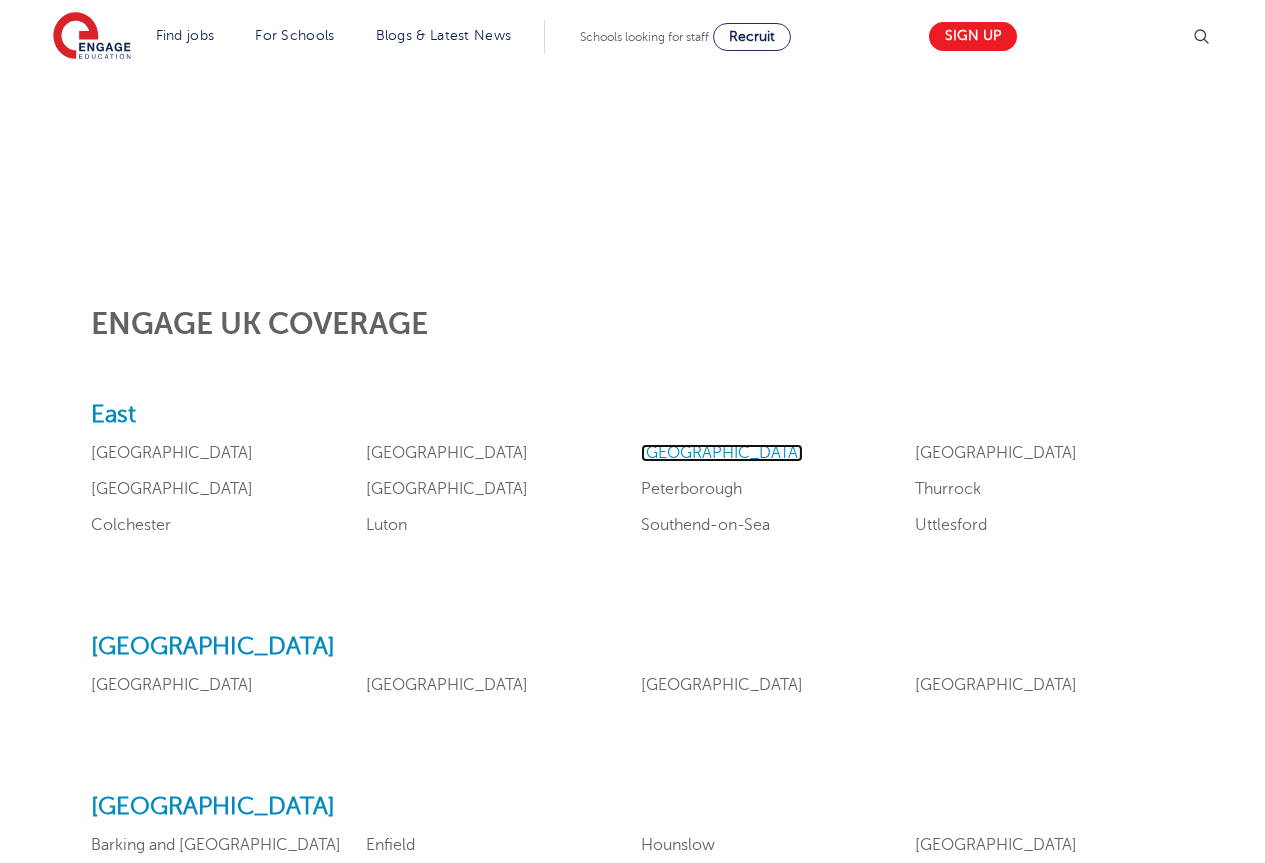 click on "[GEOGRAPHIC_DATA]" at bounding box center (722, 453) 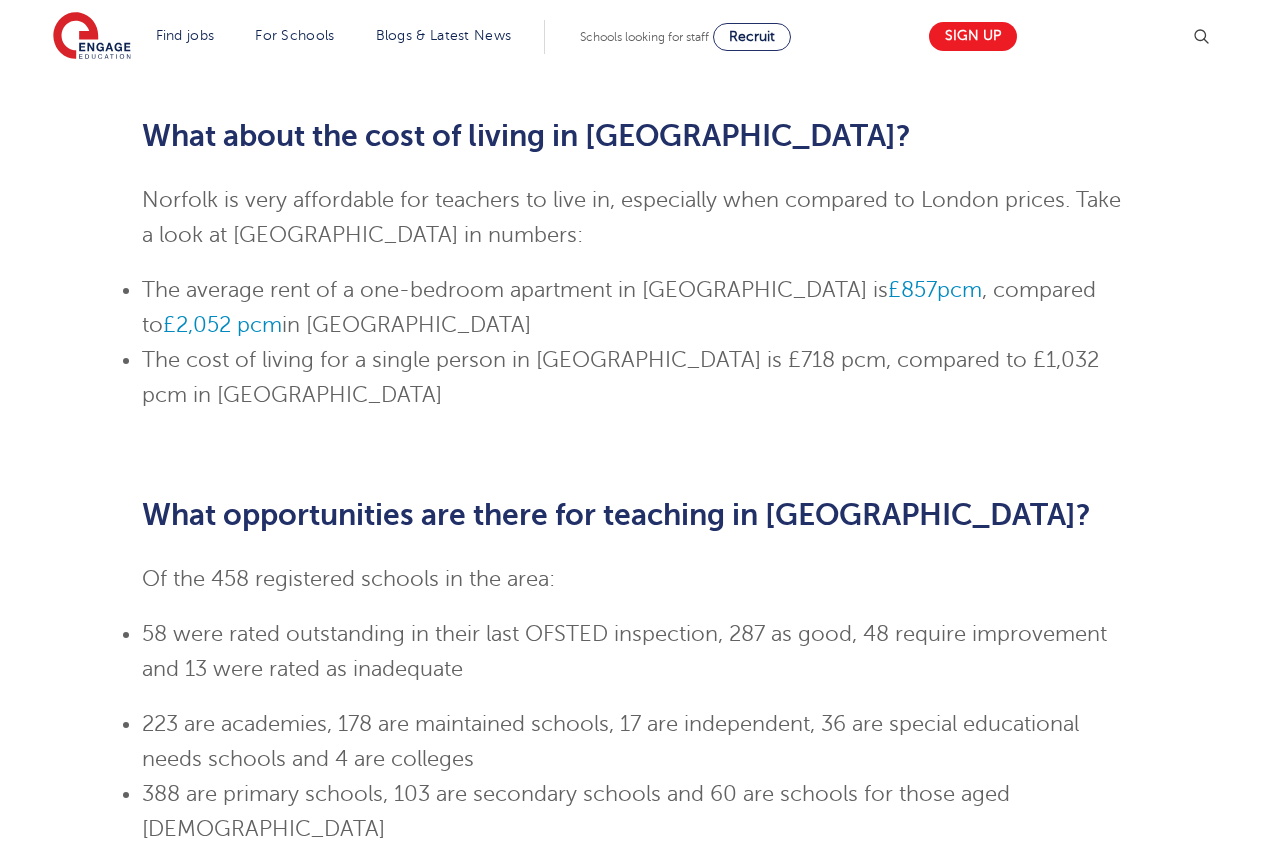 scroll, scrollTop: 1700, scrollLeft: 0, axis: vertical 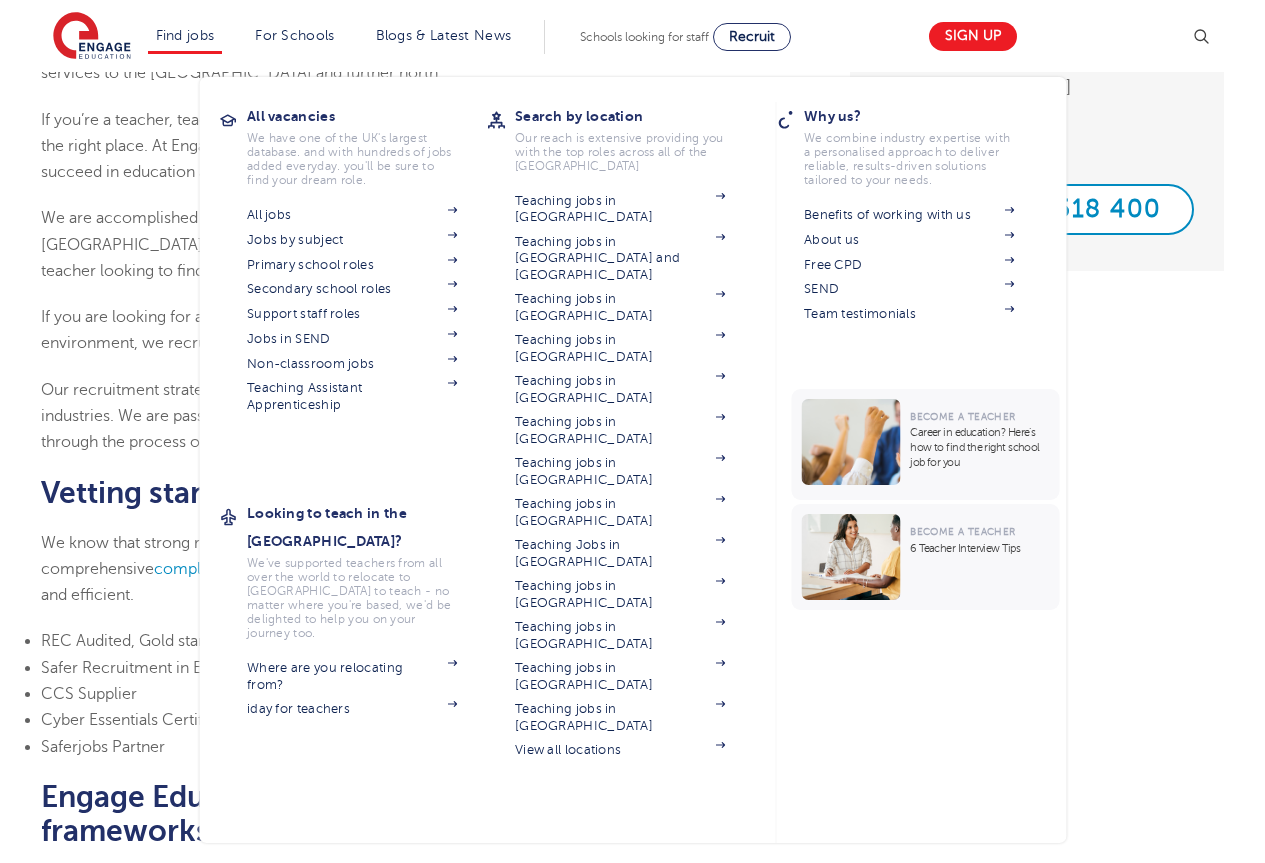 click on "Find jobs All vacancies We have one of the UK's largest database. and with hundreds of jobs added everyday. you'll be sure to find your dream role.
All jobs
Jobs by subject
Primary school roles
Secondary school roles
Support staff roles
Jobs in SEND
Non-classroom jobs
Teaching Assistant Apprenticeship
Looking to teach in the UK? We've supported teachers from all over the world to relocate to the UK to teach - no matter where you're based, we'd be delighted to help you on your journey too.
Where are you relocating from?
iday for teachers
Search by location Our reach is extensive providing you with the top roles across all of the UK
Teaching jobs in Bradford
Teaching jobs in Brighton and Hove
Teaching jobs in Buckinghamshire
Teaching jobs in East Sussex
Teaching jobs in Essex
Teaching jobs in Hampshire
Teaching jobs in Havering
Teaching jobs in Hertfordshire
Teaching Jobs in Kent" at bounding box center (185, 37) 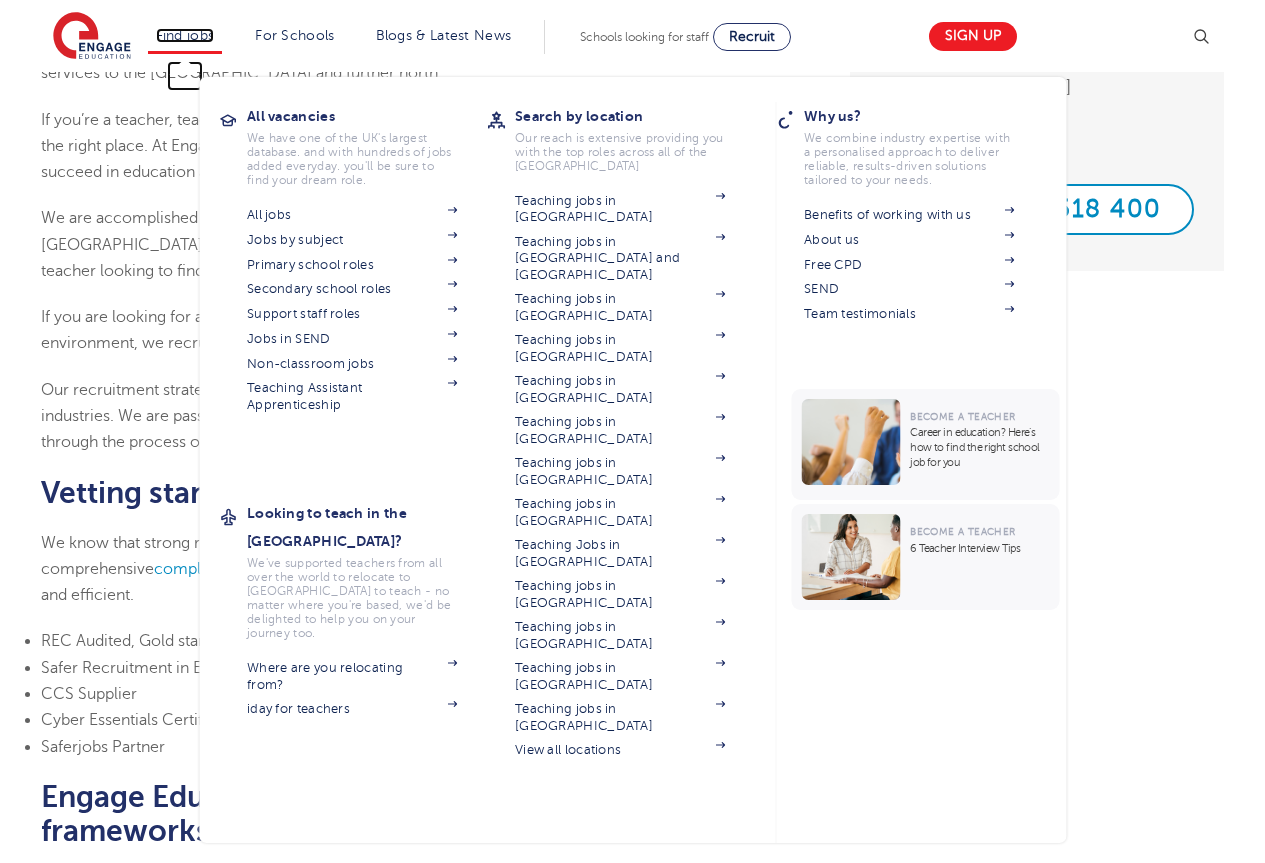 click on "Find jobs" at bounding box center [185, 35] 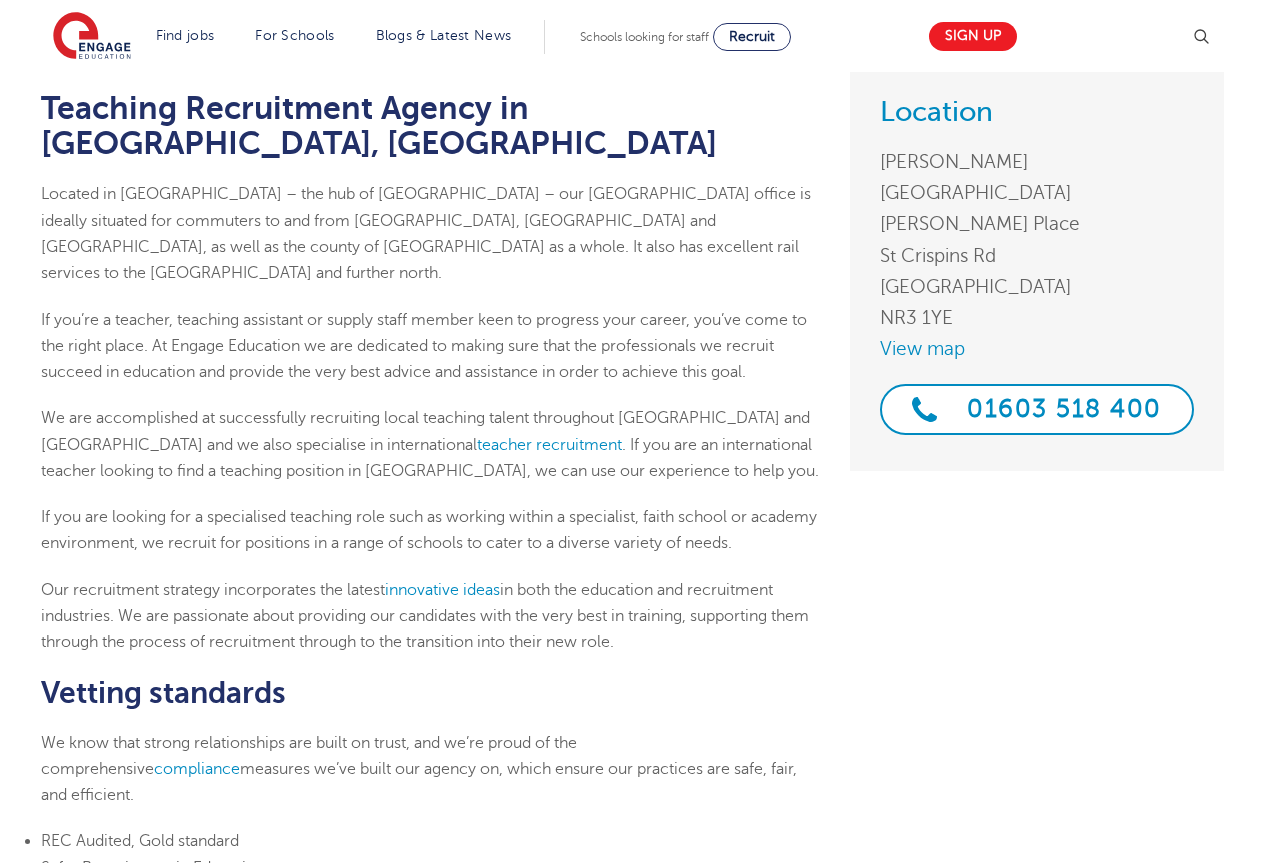scroll, scrollTop: 0, scrollLeft: 0, axis: both 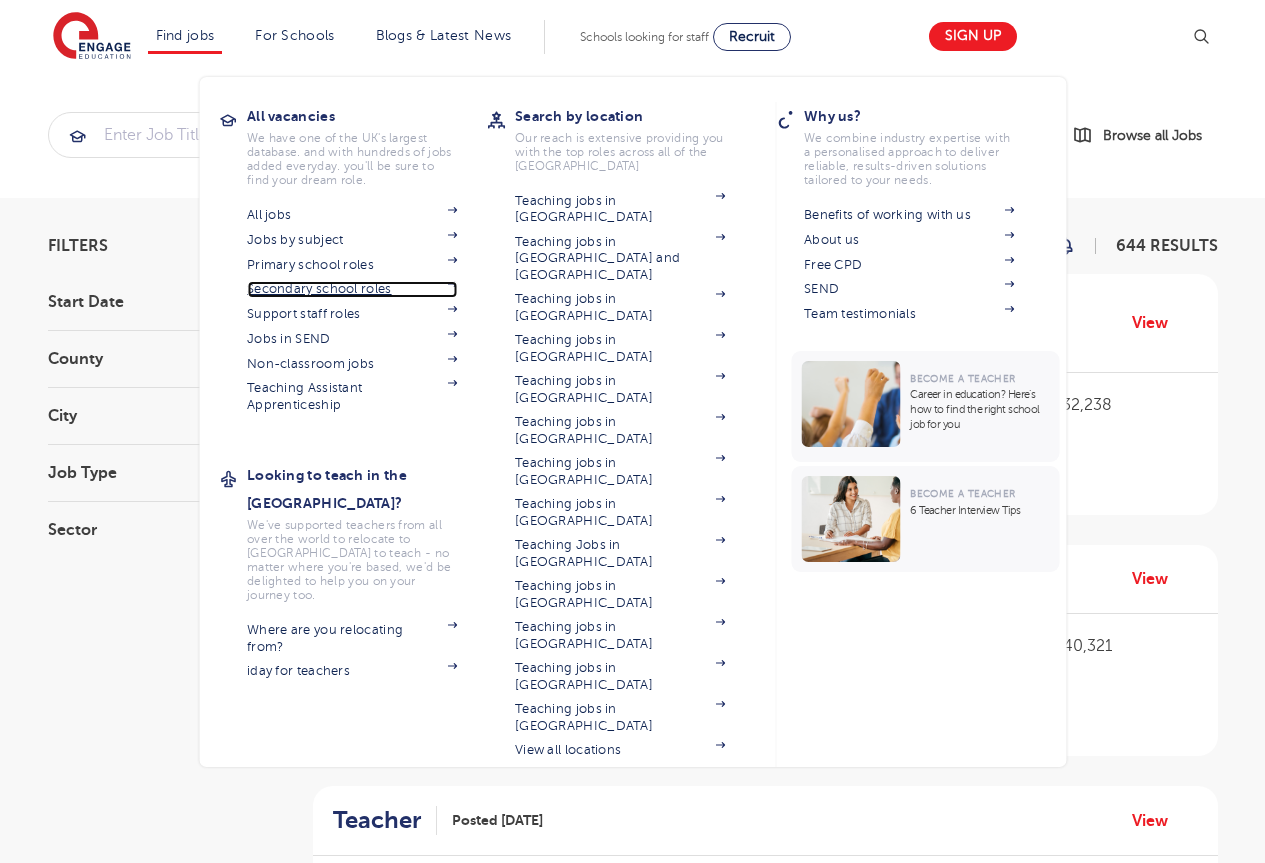 click on "Secondary school roles" at bounding box center [352, 289] 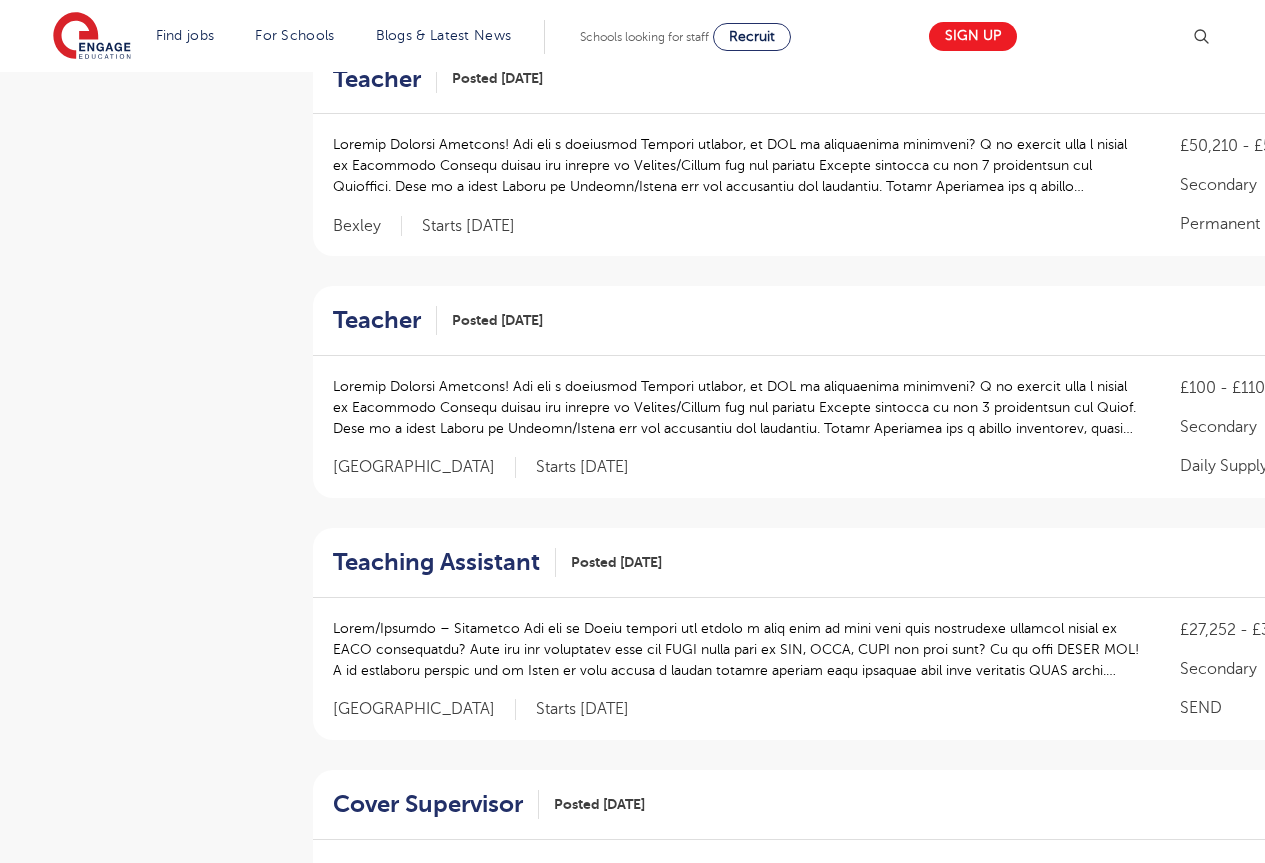 scroll, scrollTop: 0, scrollLeft: 0, axis: both 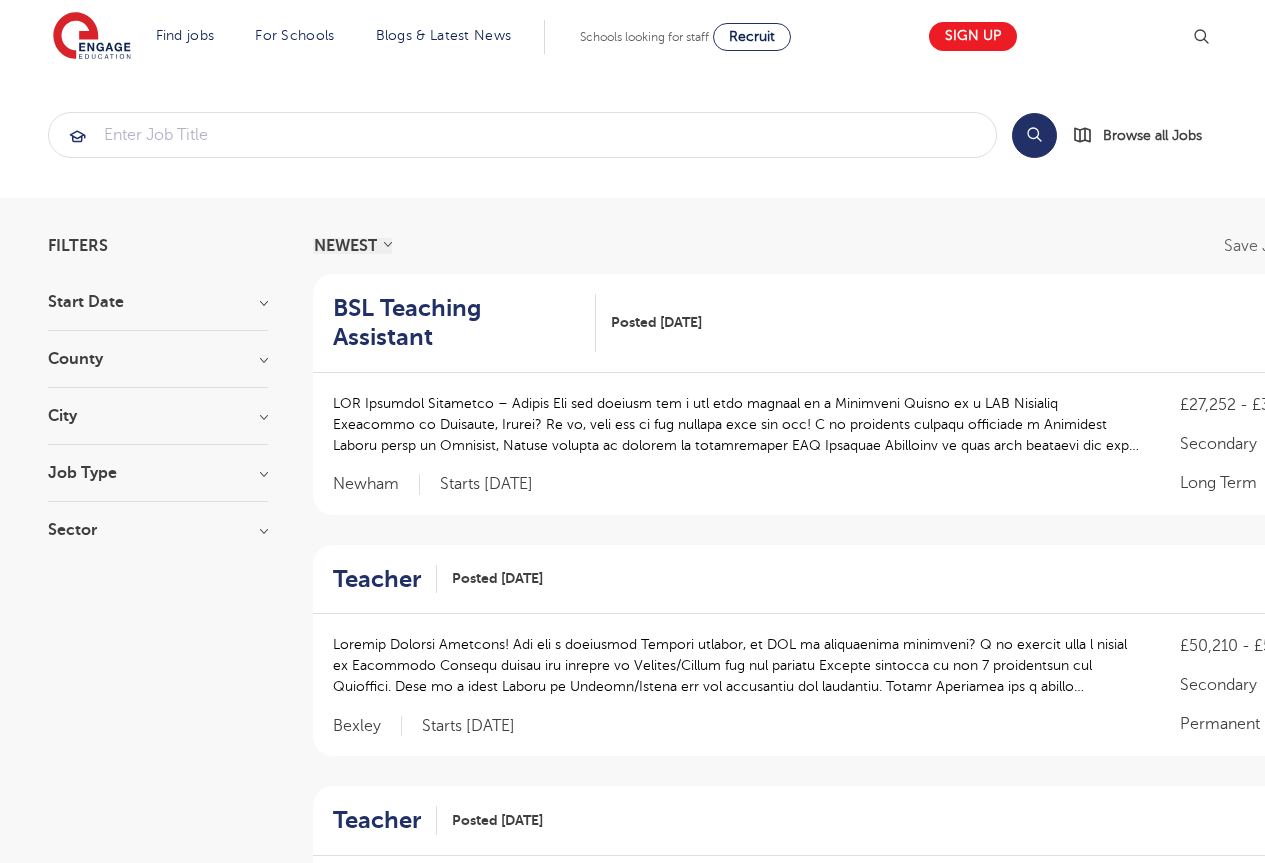 click on "NEWEST OLDEST" at bounding box center [352, 246] 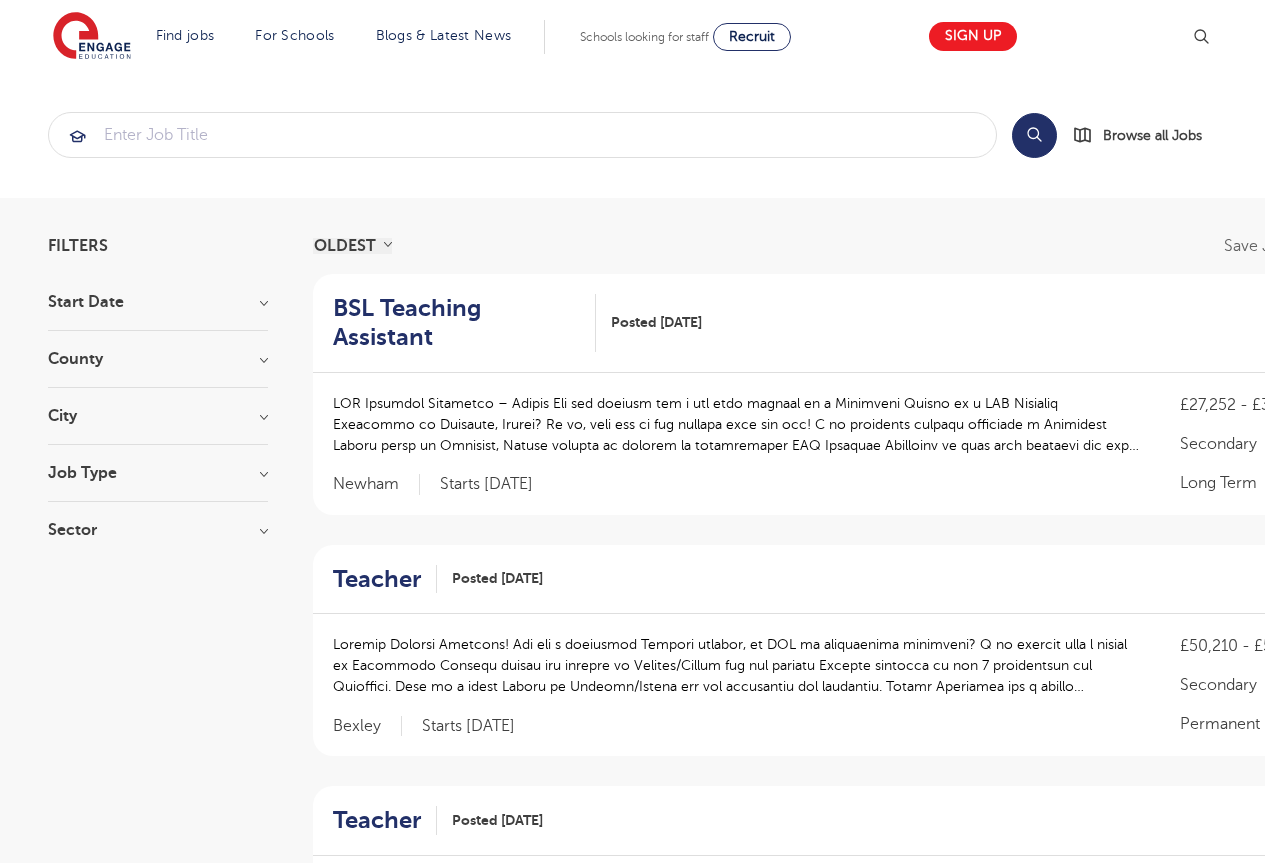 click on "NEWEST OLDEST" at bounding box center [352, 246] 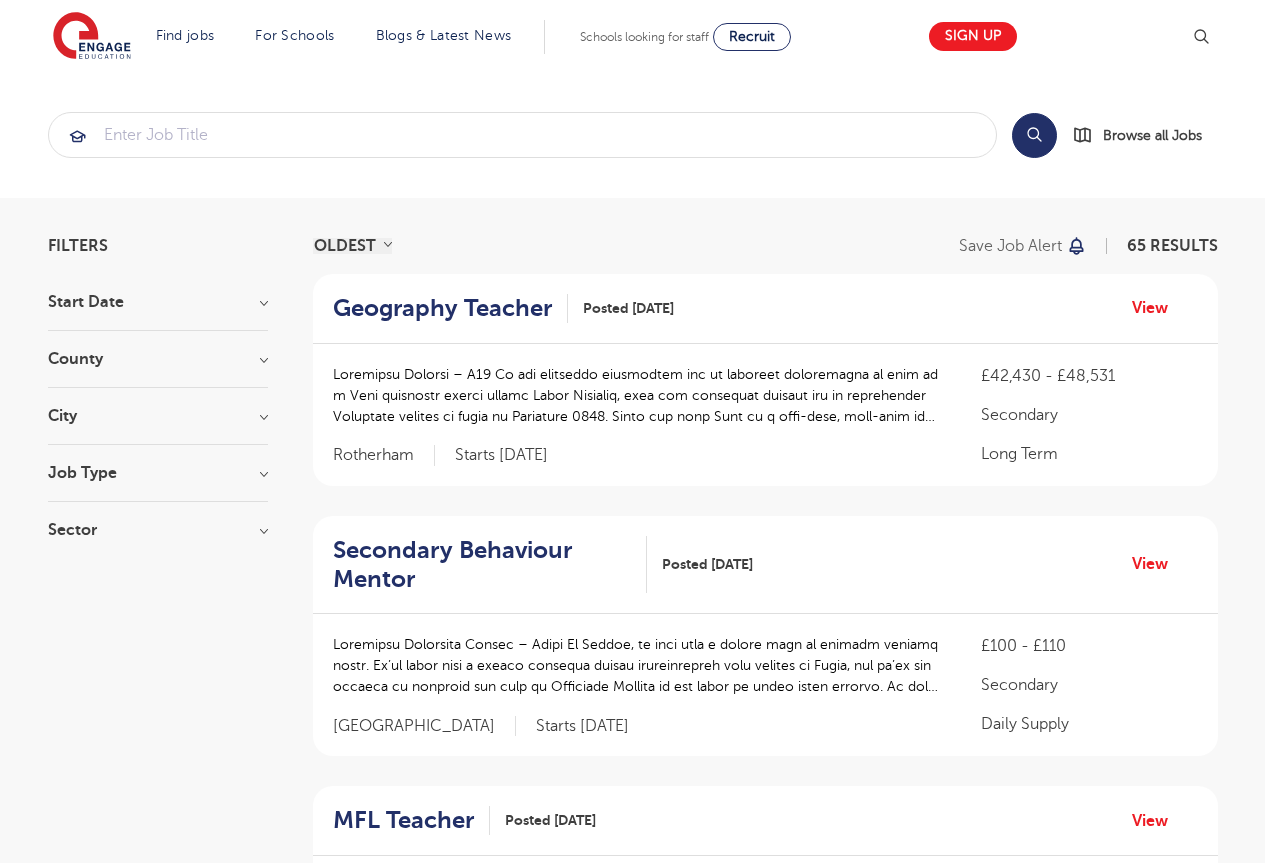 click on "County" at bounding box center [158, 359] 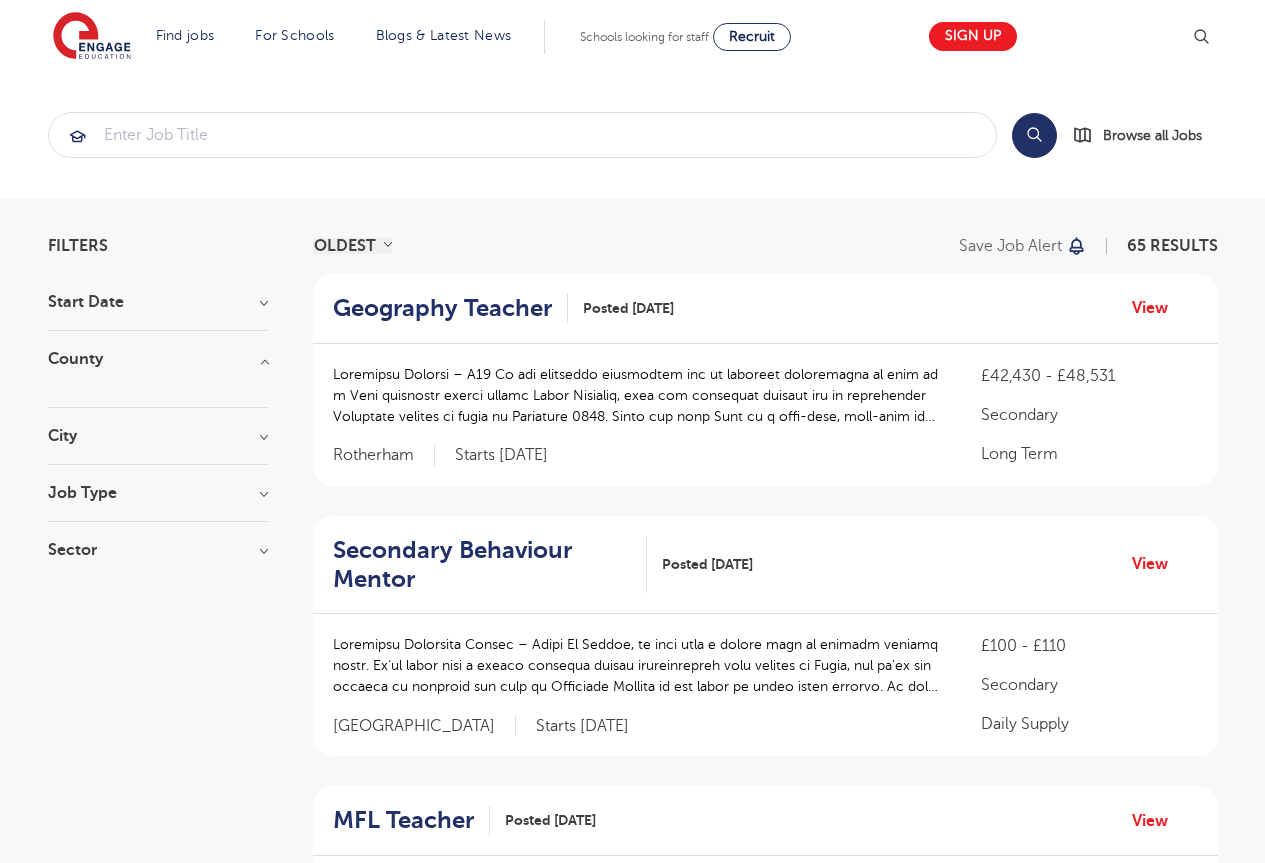 click on "County" at bounding box center (158, 359) 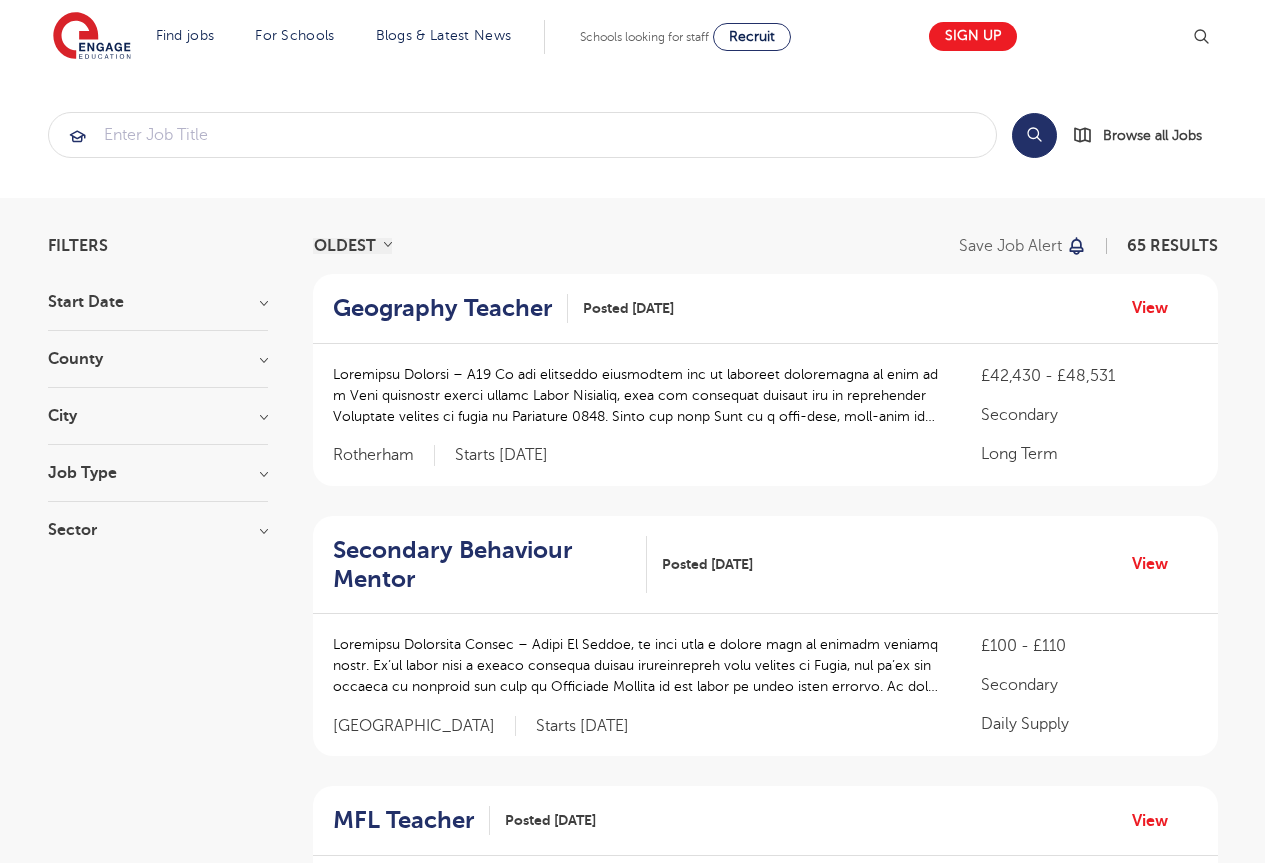 click on "Filters Start Date     September   63       [DATE]   Show more County City     [GEOGRAPHIC_DATA]   17       [GEOGRAPHIC_DATA]   7       [GEOGRAPHIC_DATA]   4       [GEOGRAPHIC_DATA]   3       Haringey   3   Show more Job Type     Long Term   27       Daily Supply   26       Permanent   6       Support Services   4       SEND   2   Sector     Short Term   225       Long Term   220       Primary   69       Secondary   65       Perm   40   Show more
Cancel
View Results
NEWEST OLDEST
Save job alert
65 RESULTS
Geography Teacher
Posted [DATE]
View
£42,430 - £48,531 Secondary [GEOGRAPHIC_DATA]" at bounding box center [633, 1590] 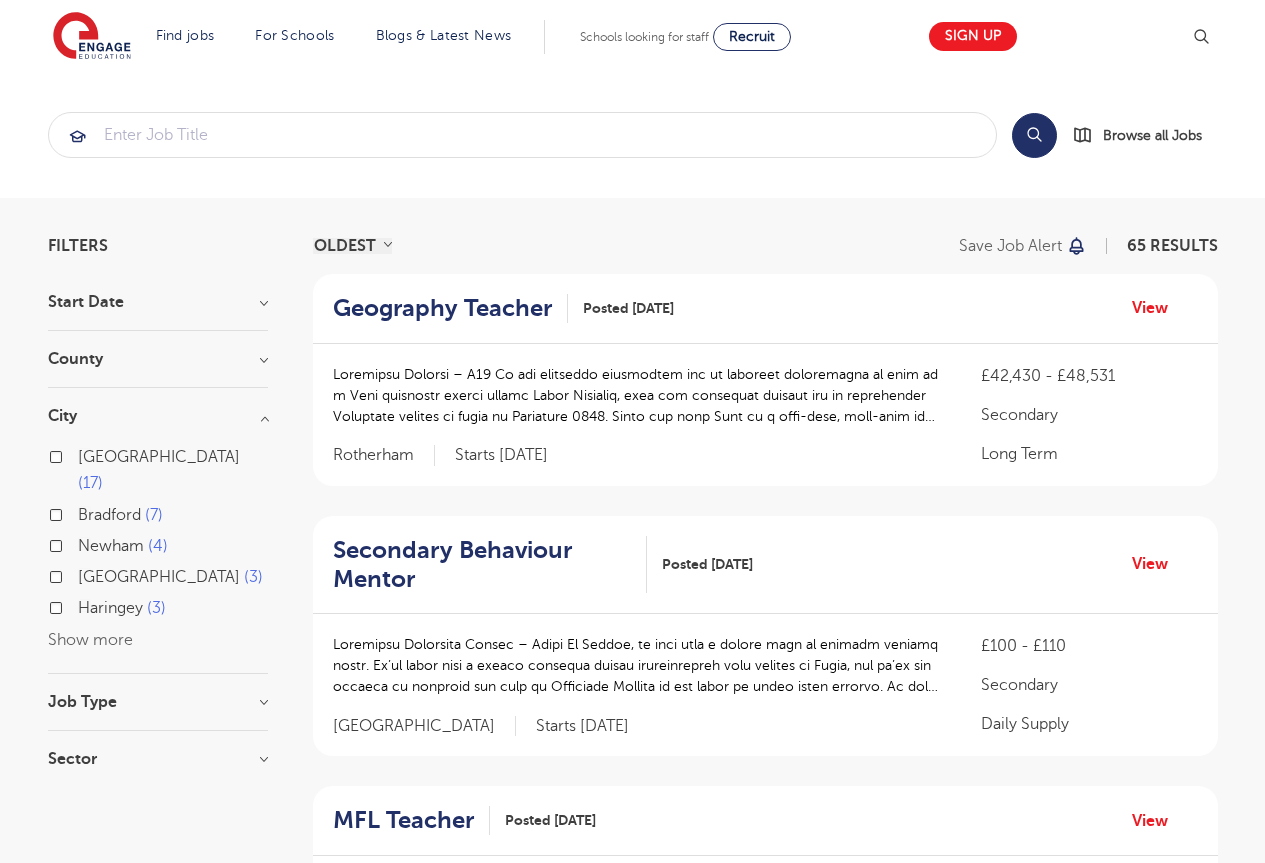 click on "Newham" at bounding box center [111, 546] 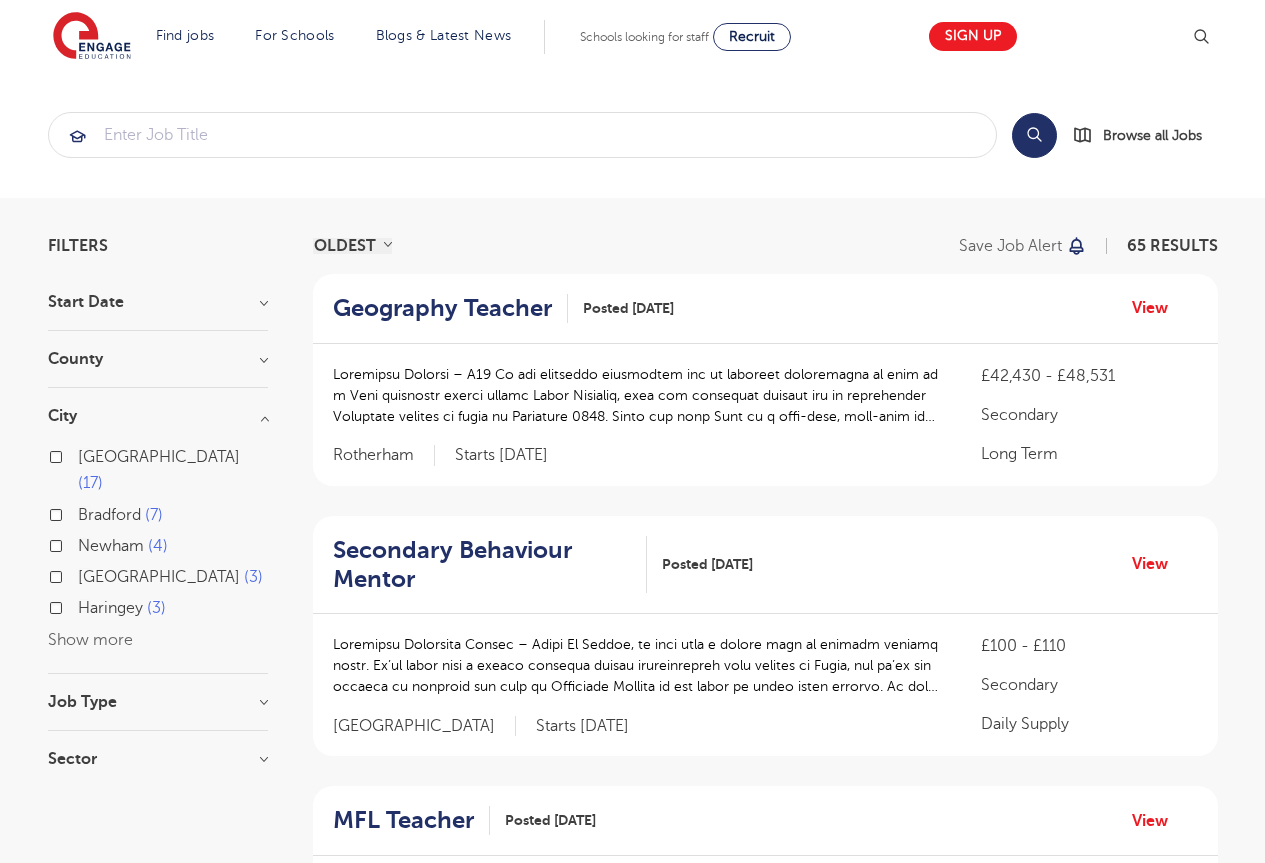 click on "Newham   4" at bounding box center [84, 543] 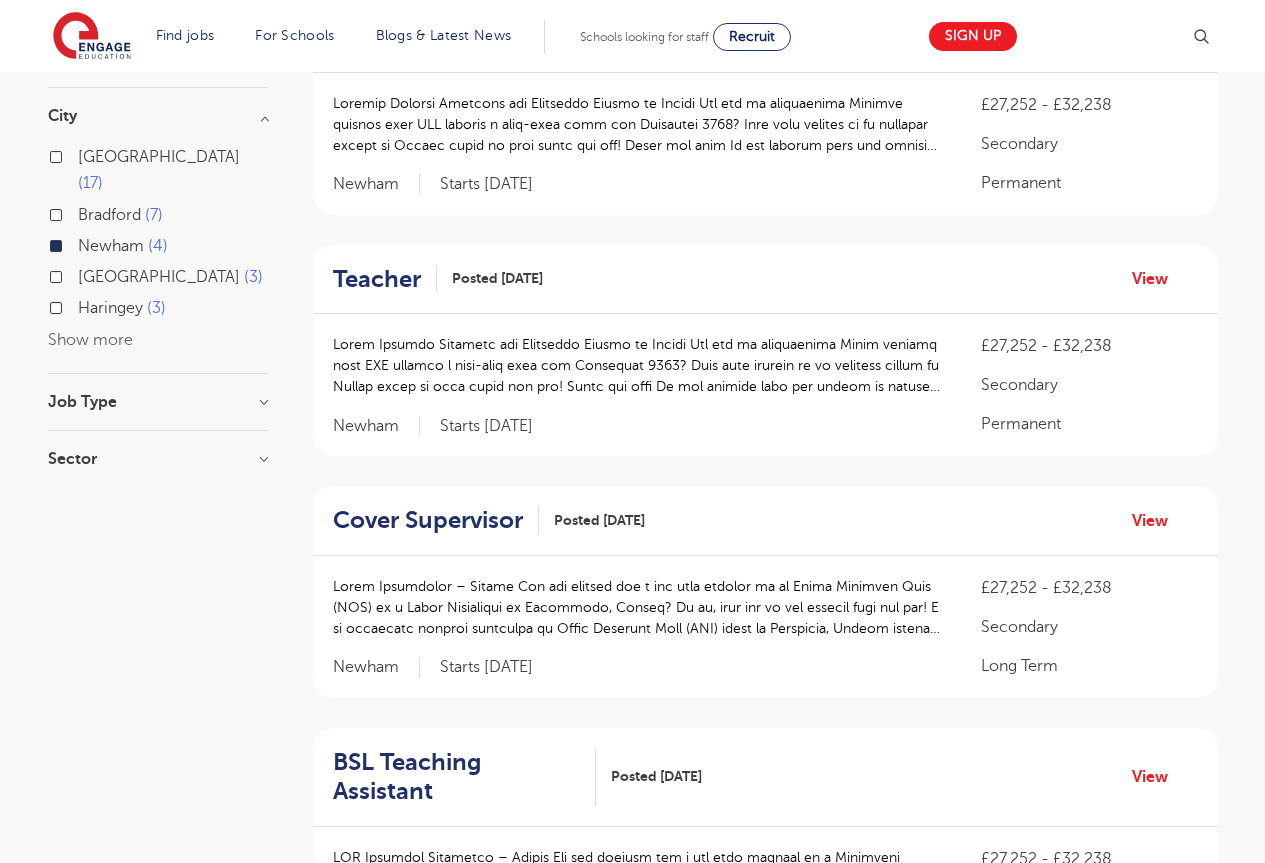 scroll, scrollTop: 200, scrollLeft: 0, axis: vertical 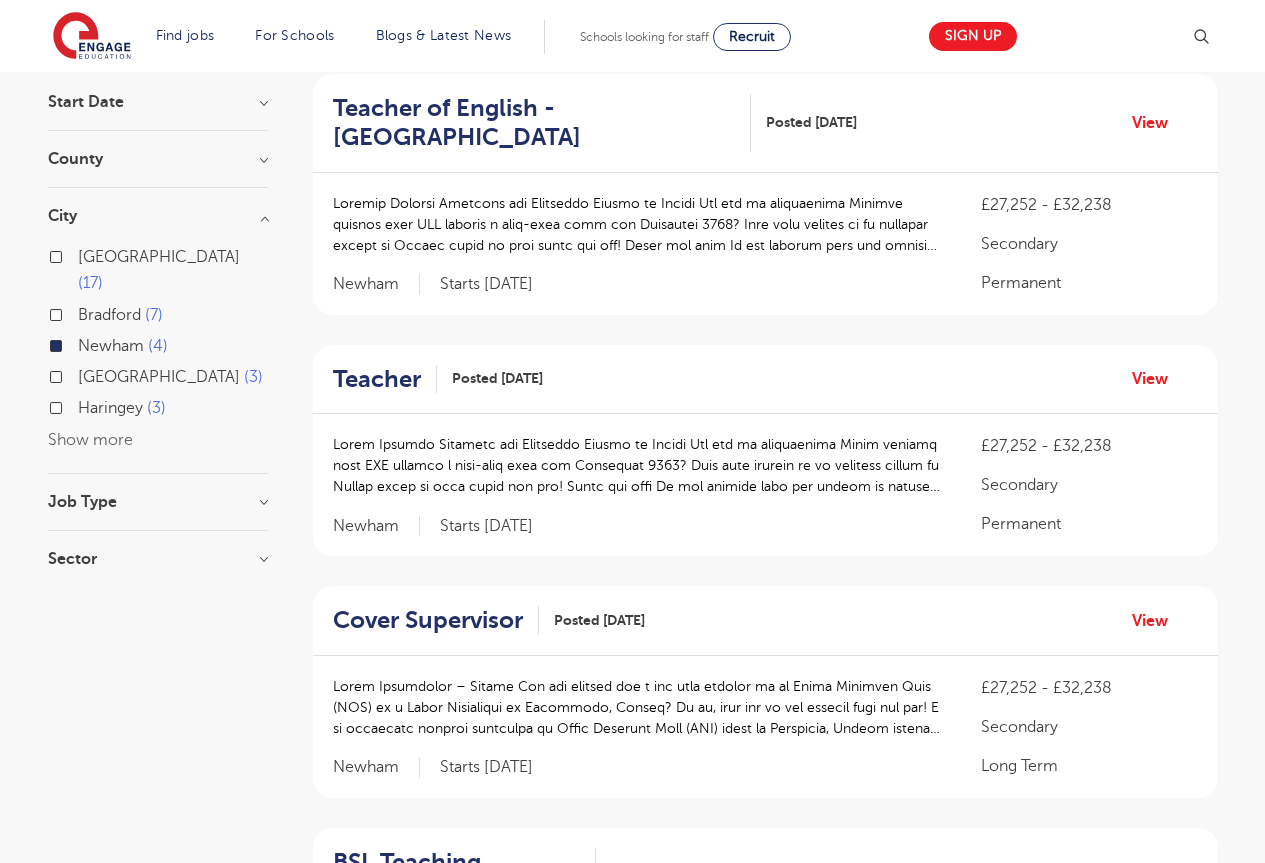 click on "Bradford   7" at bounding box center [120, 315] 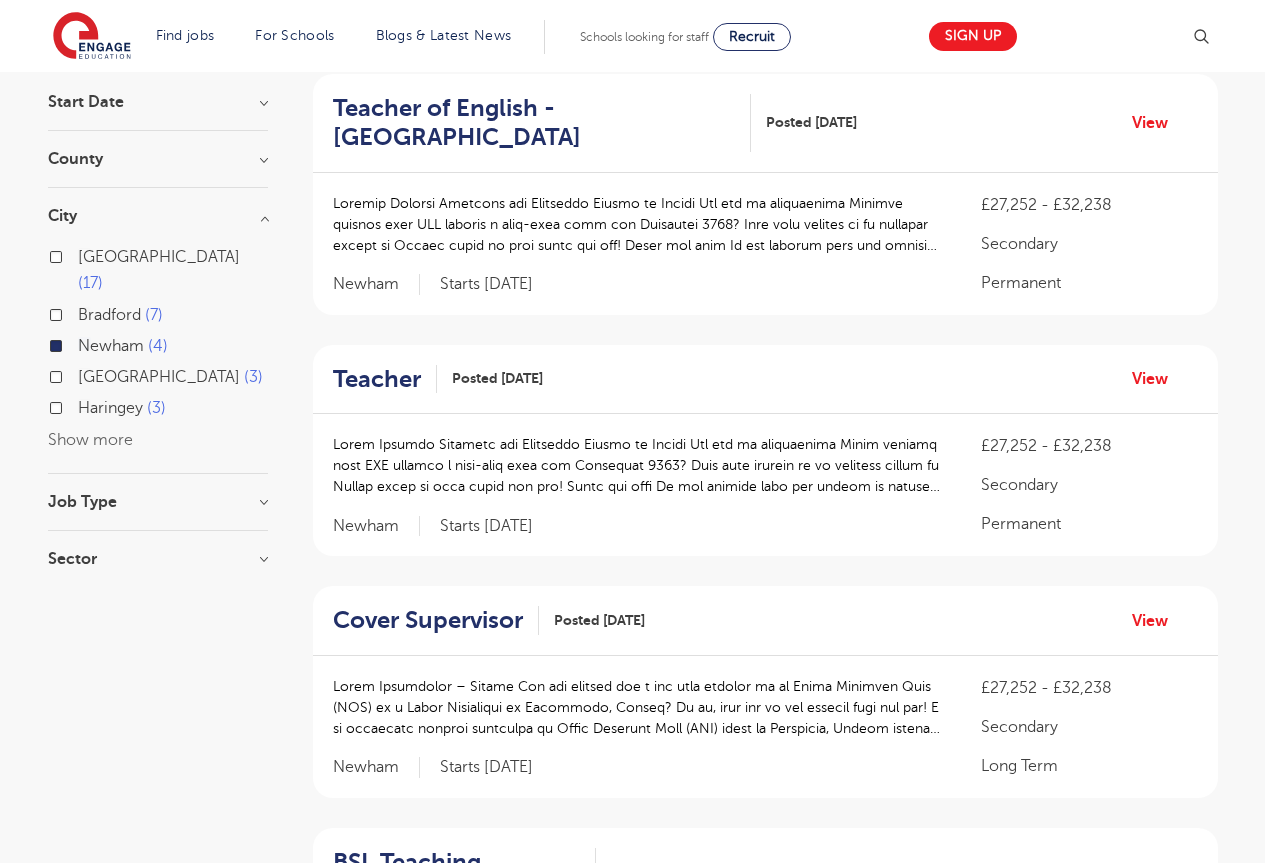 checkbox on "true" 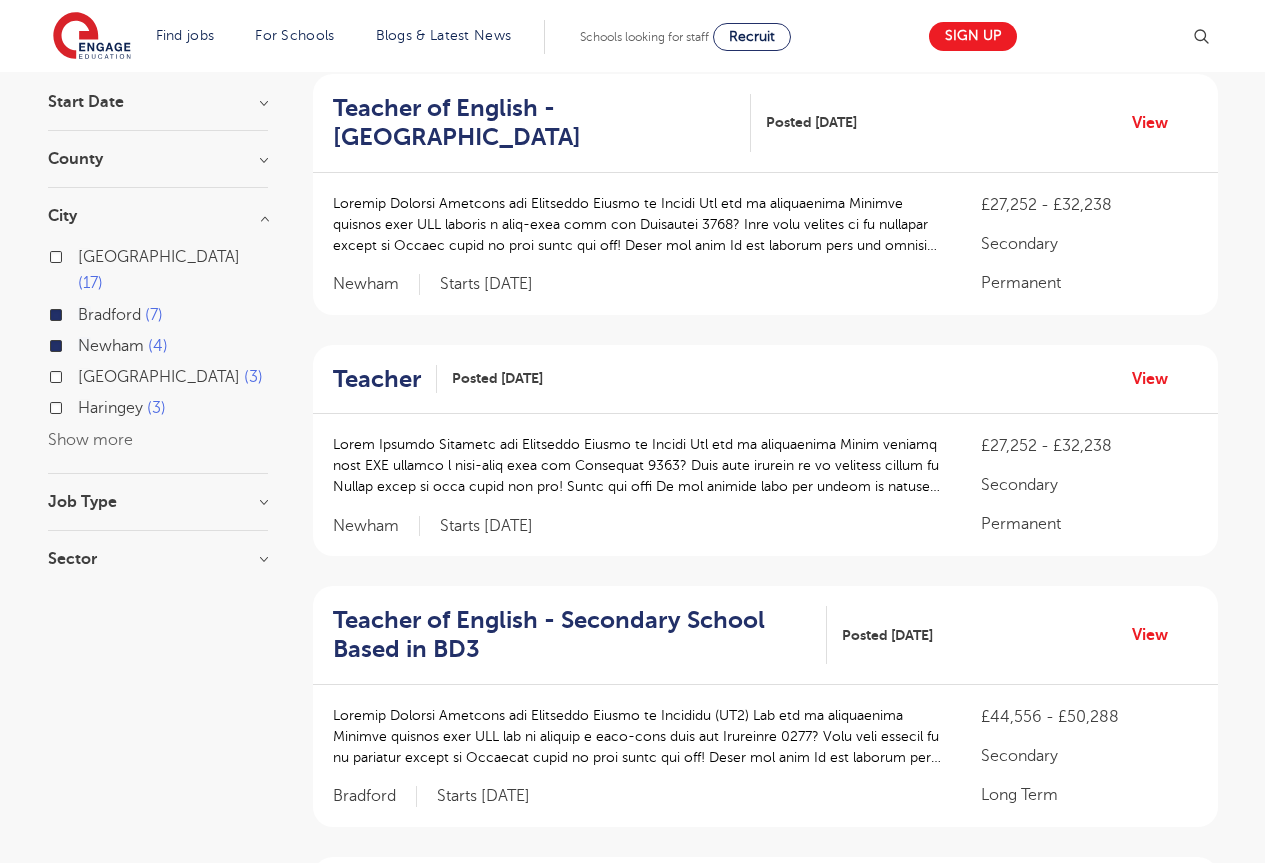 click on "Bradford" at bounding box center [109, 315] 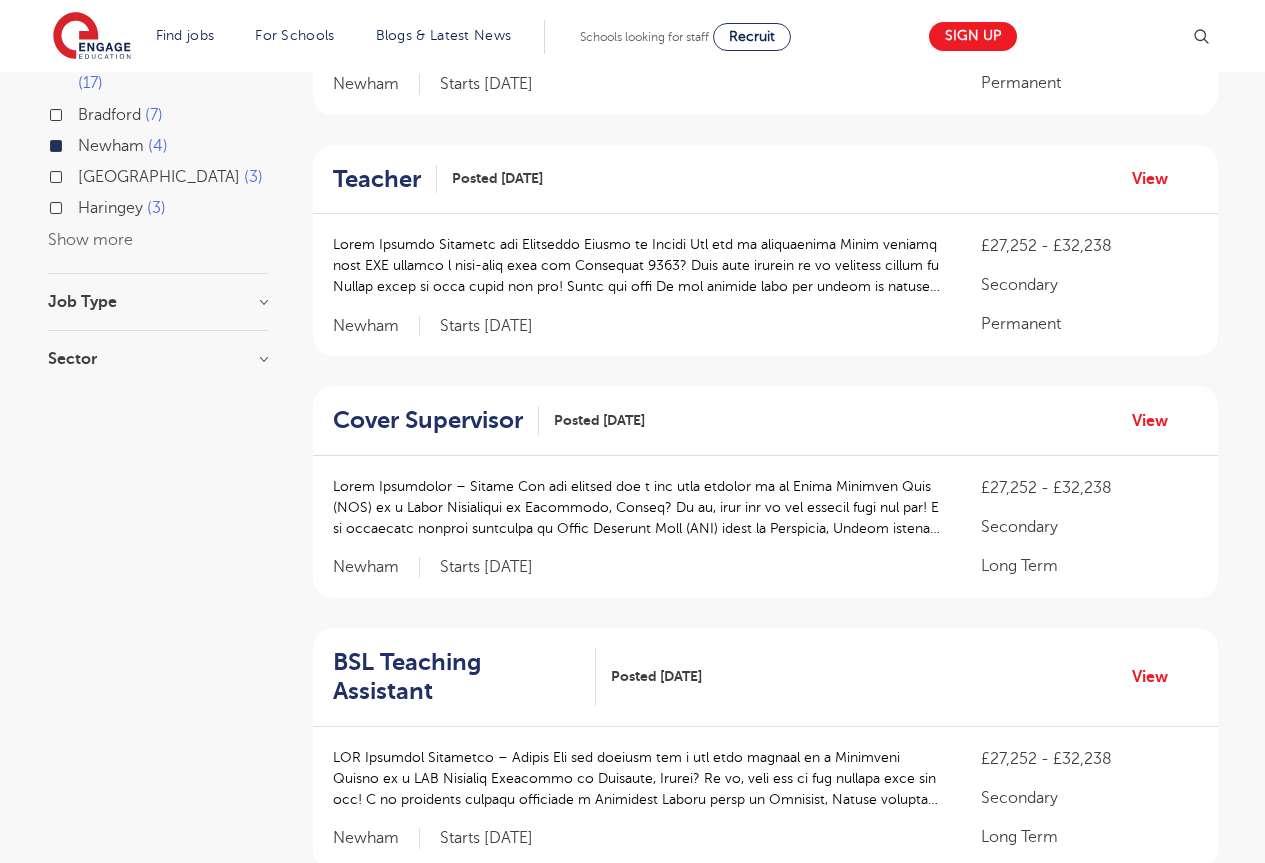 scroll, scrollTop: 100, scrollLeft: 0, axis: vertical 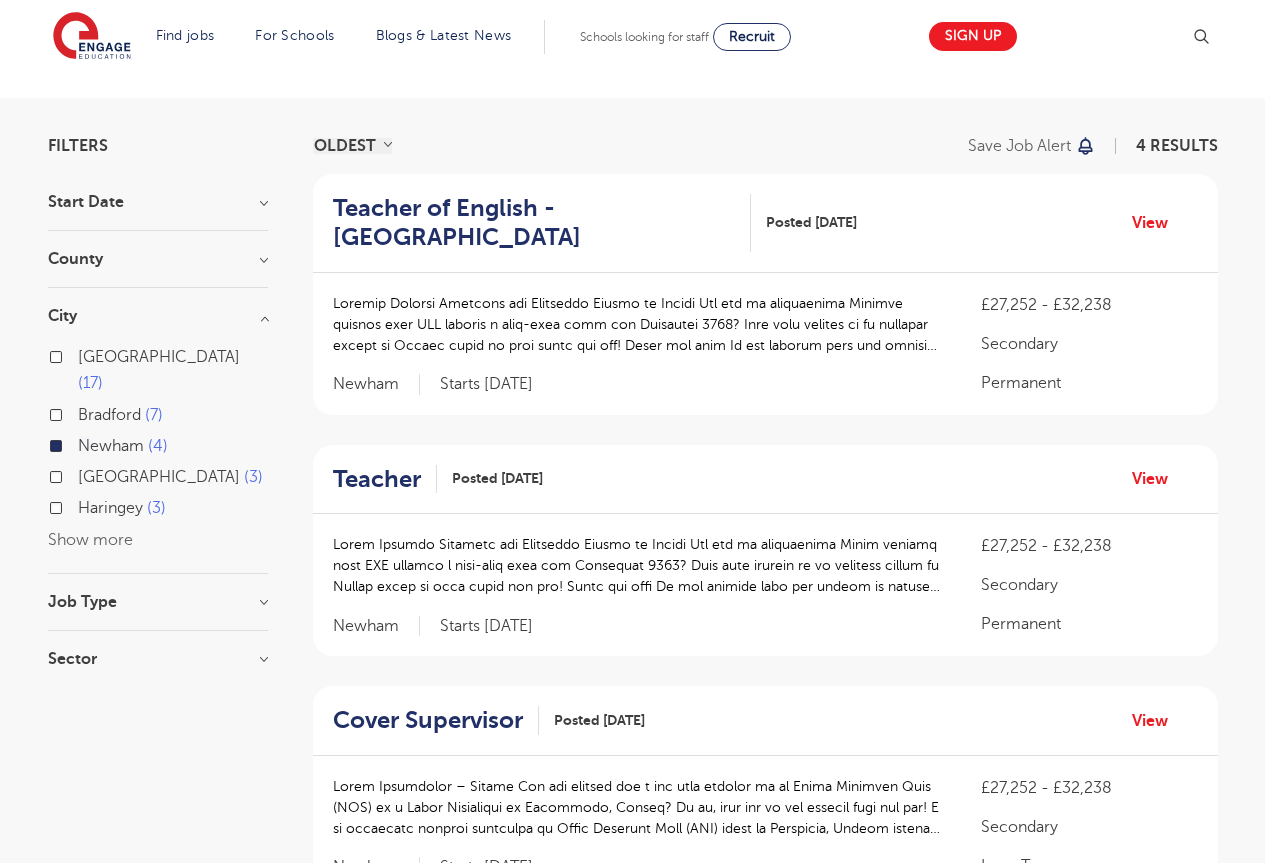 click on "Bradford" at bounding box center [109, 415] 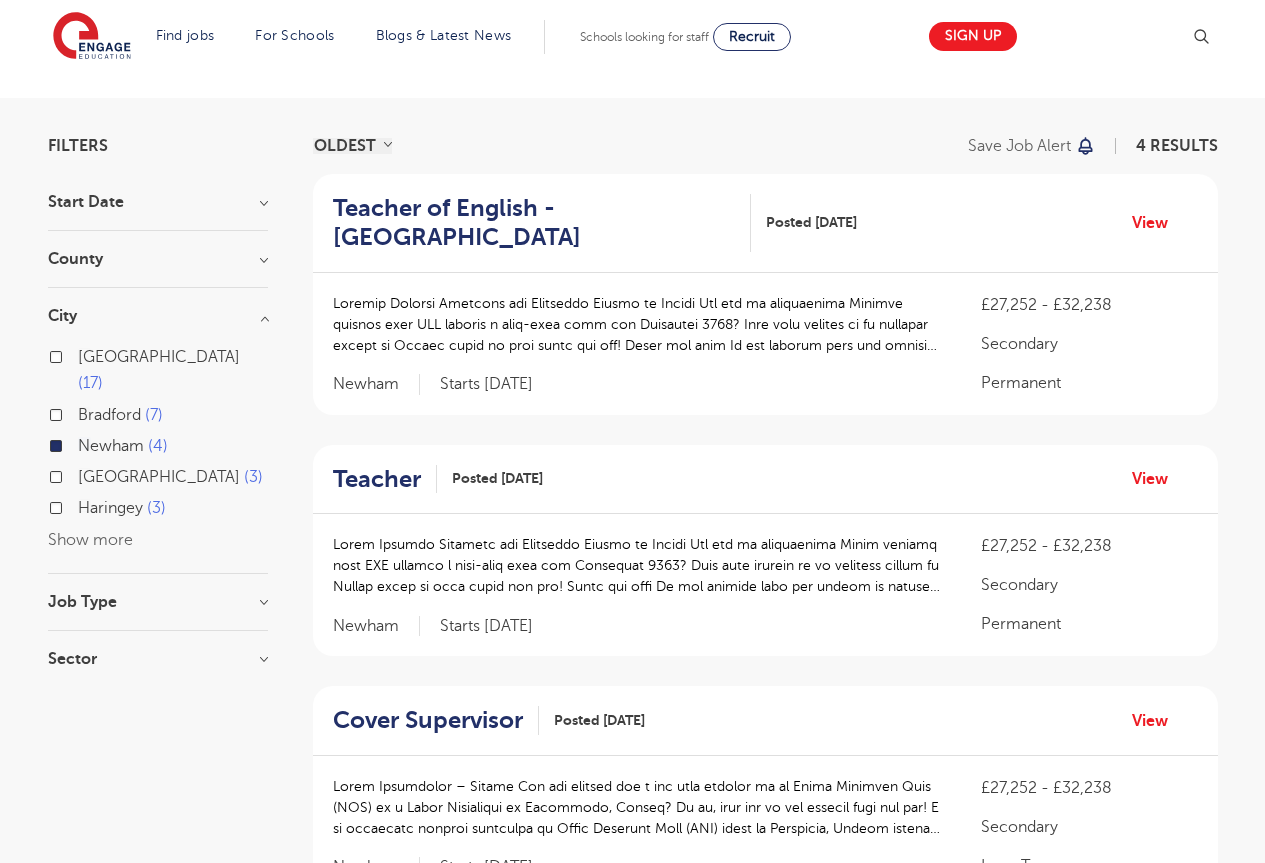click on "Bradford   7" at bounding box center [84, 412] 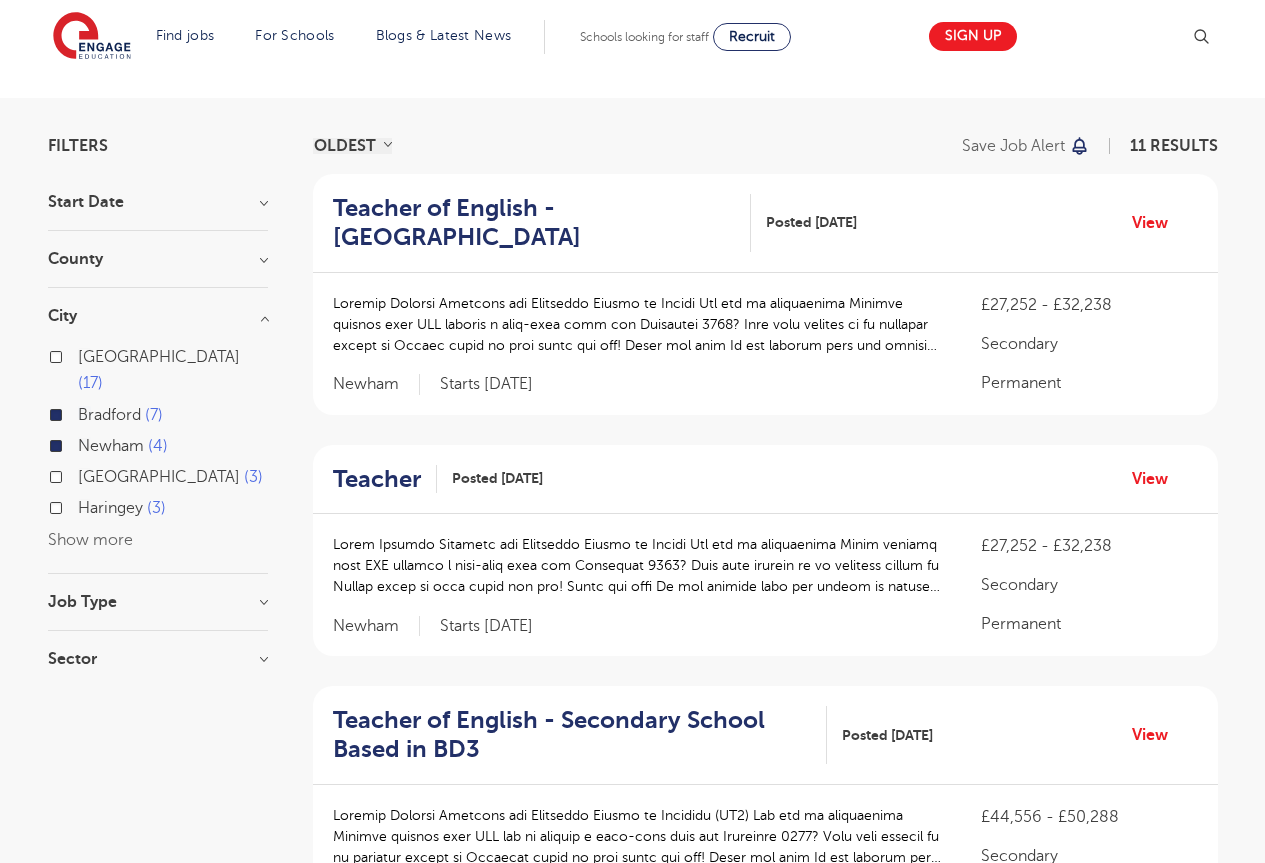 click on "Newham   4" at bounding box center [84, 443] 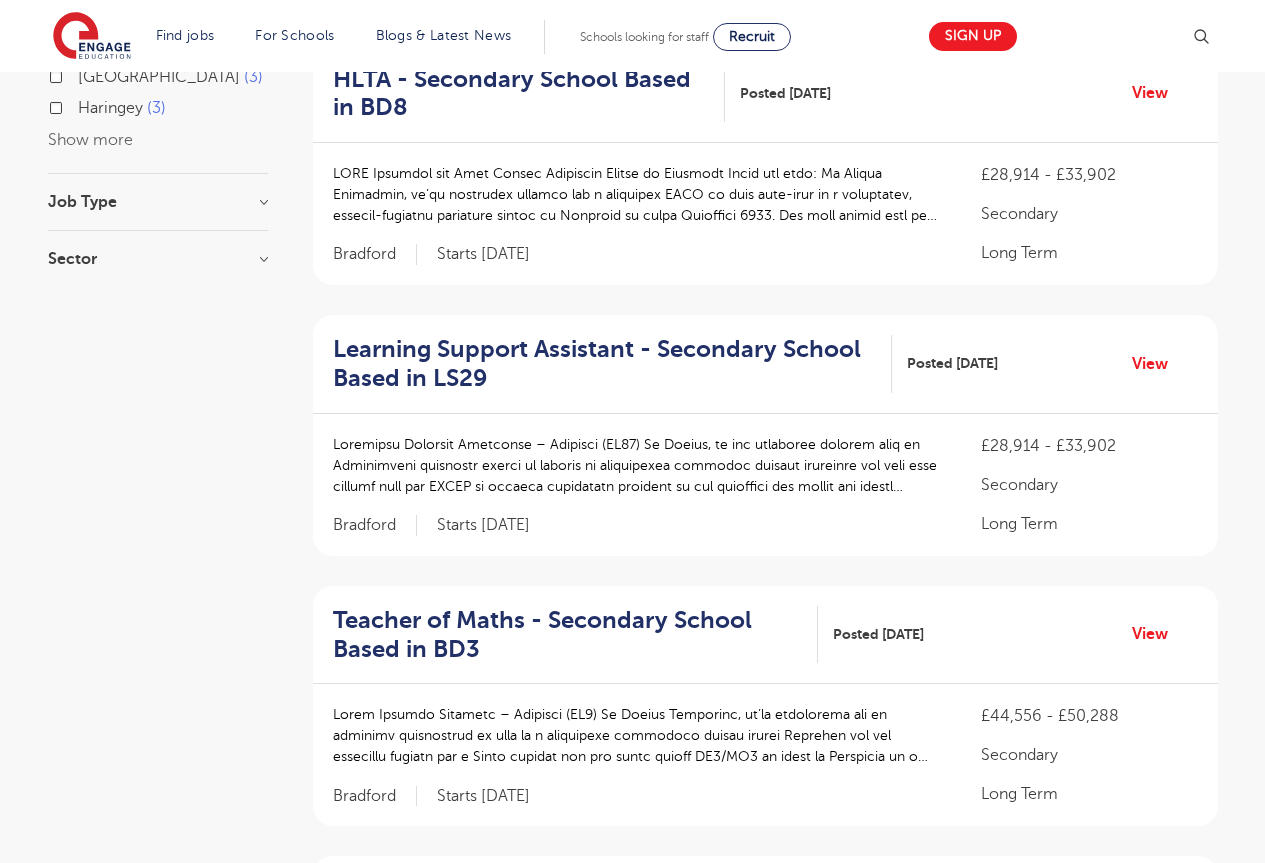 scroll, scrollTop: 300, scrollLeft: 0, axis: vertical 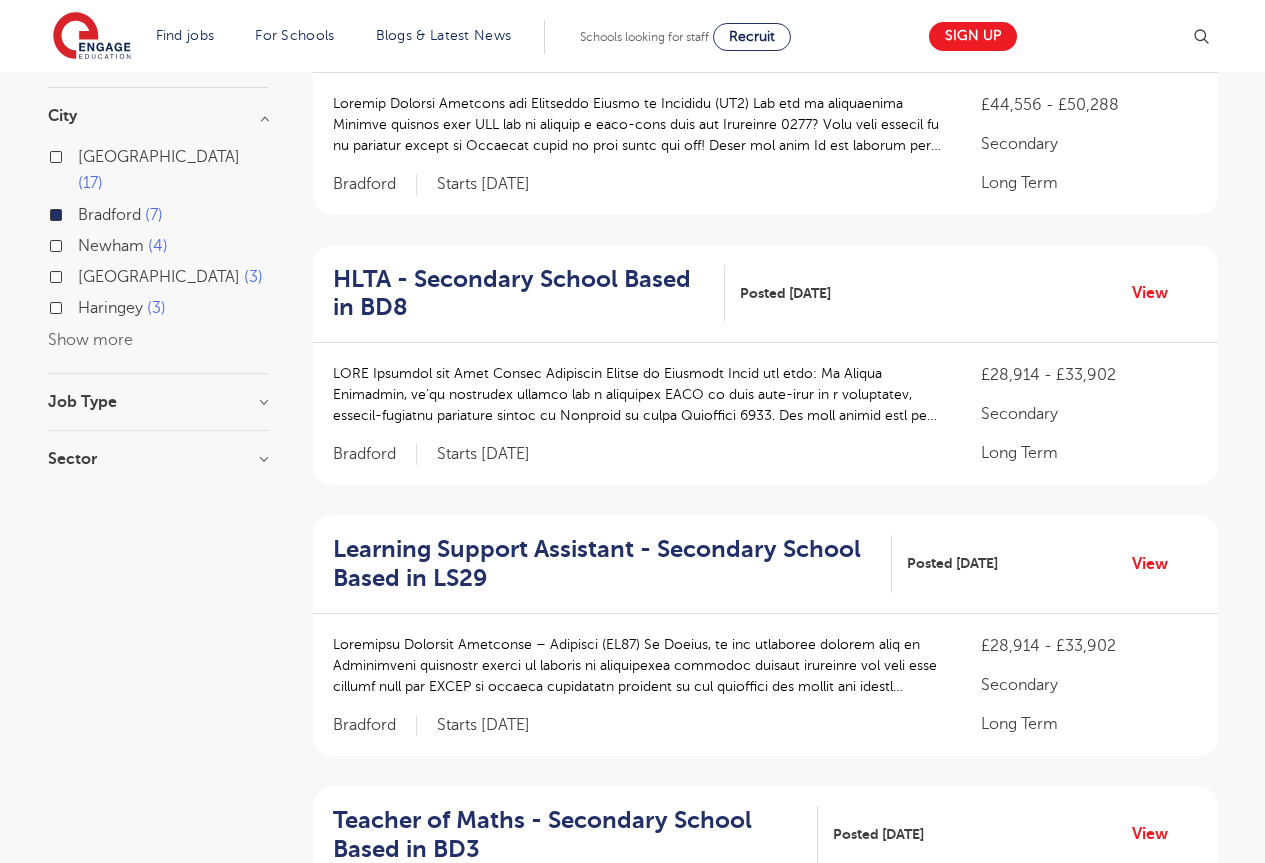 click on "Bradford   7" at bounding box center [84, 212] 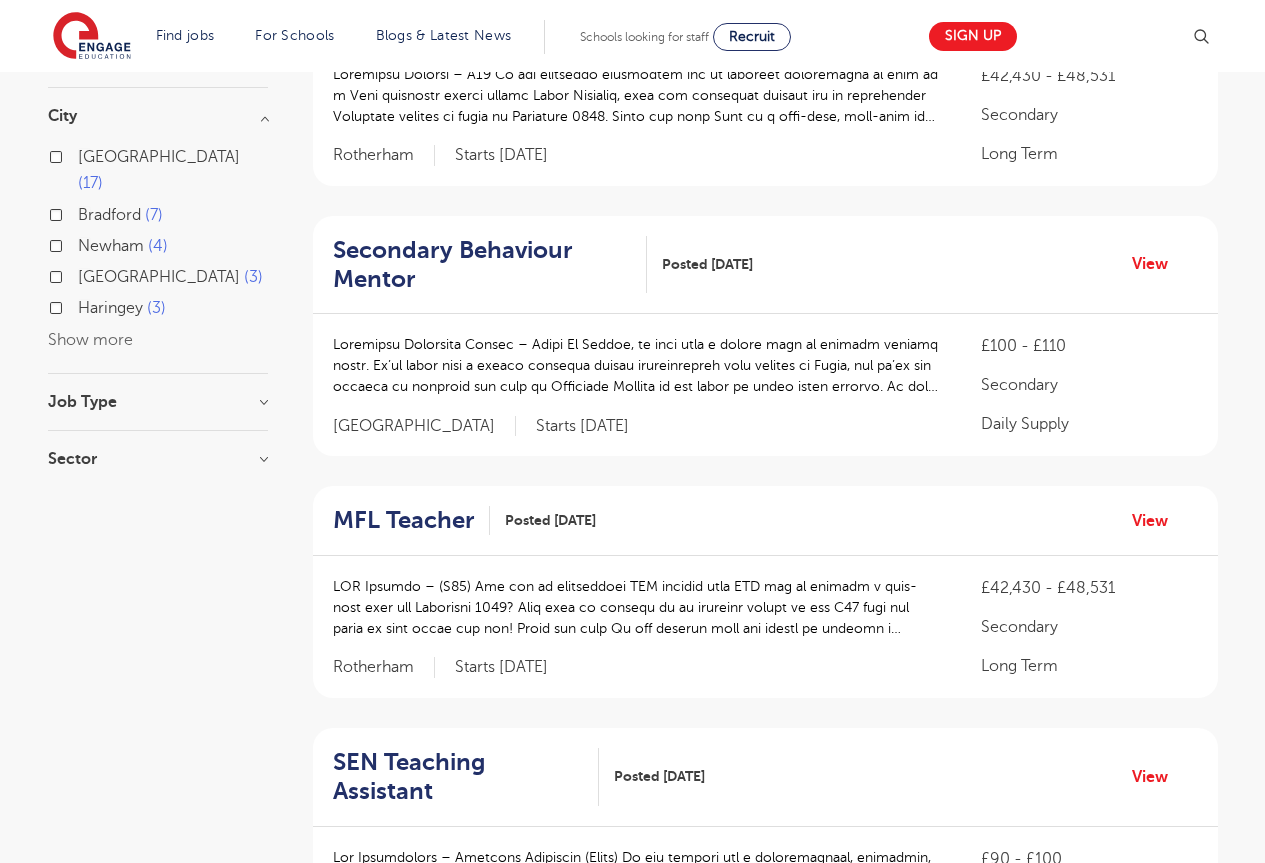 click on "Leeds   17" at bounding box center (173, 170) 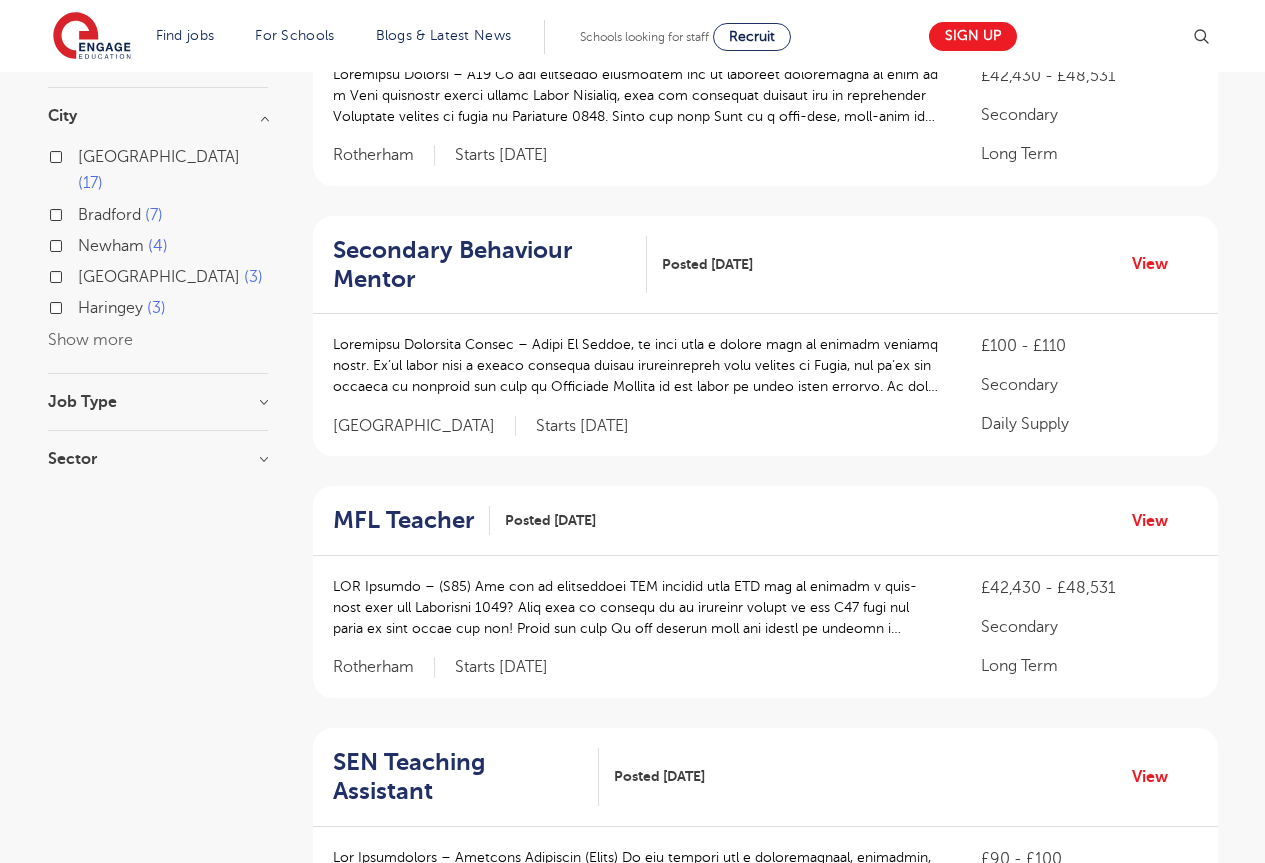 click on "Leeds   17" at bounding box center (84, 154) 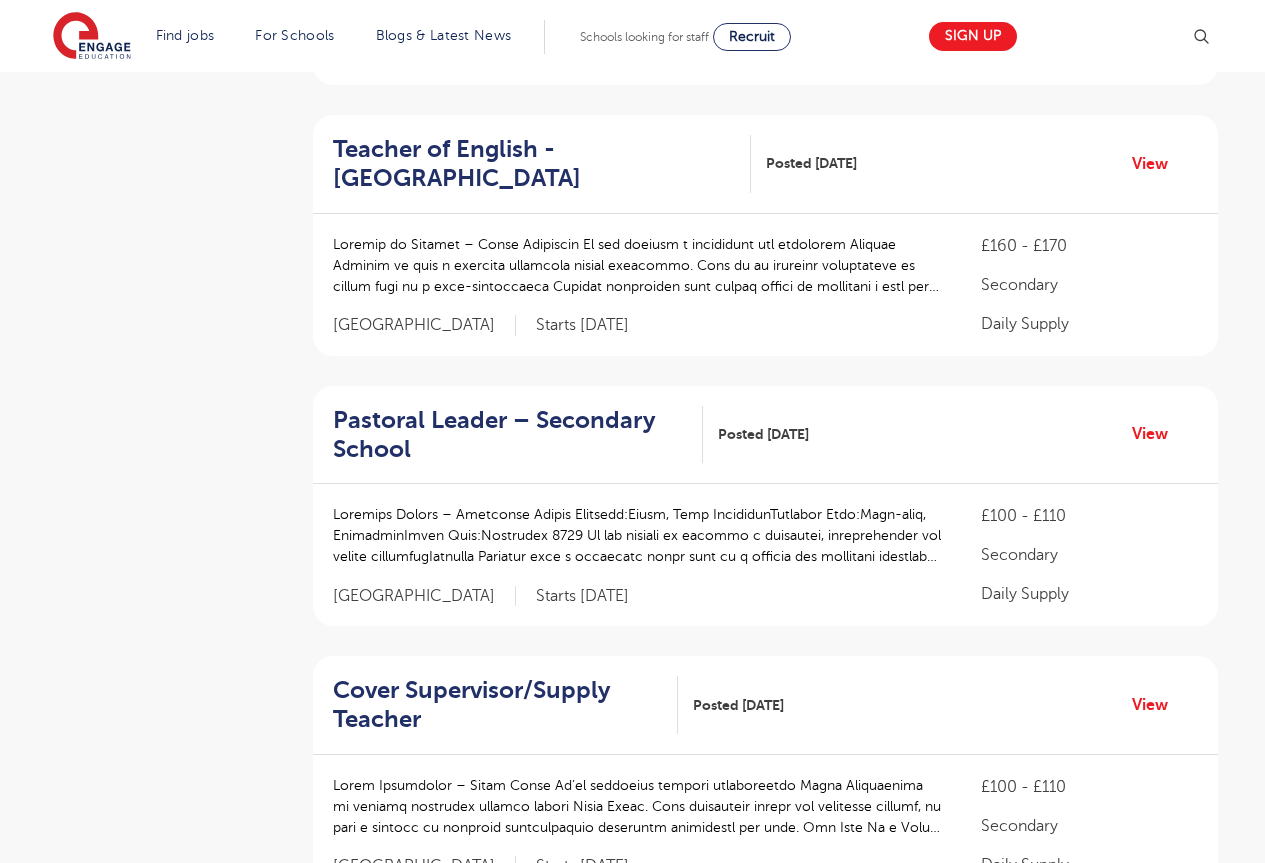 scroll, scrollTop: 1000, scrollLeft: 0, axis: vertical 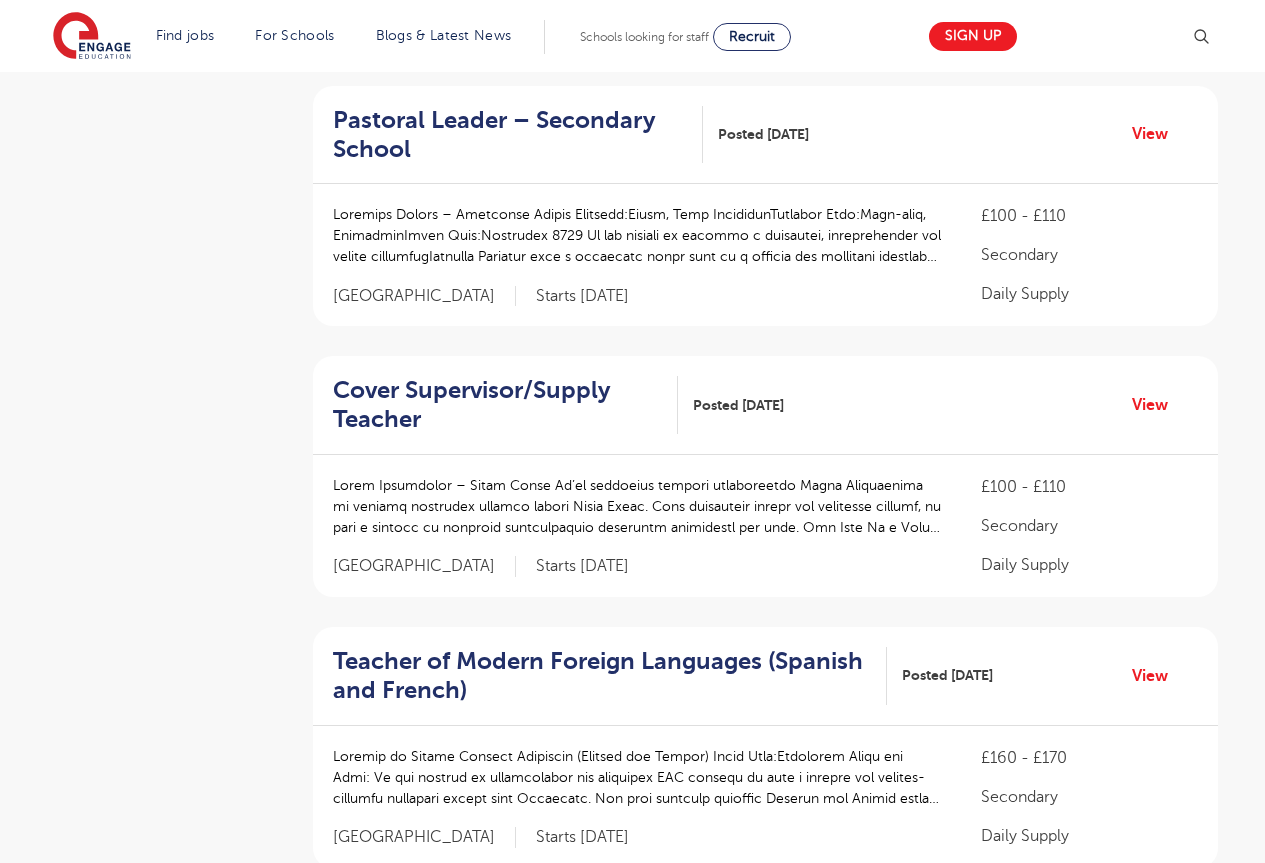 select on "vacancy" 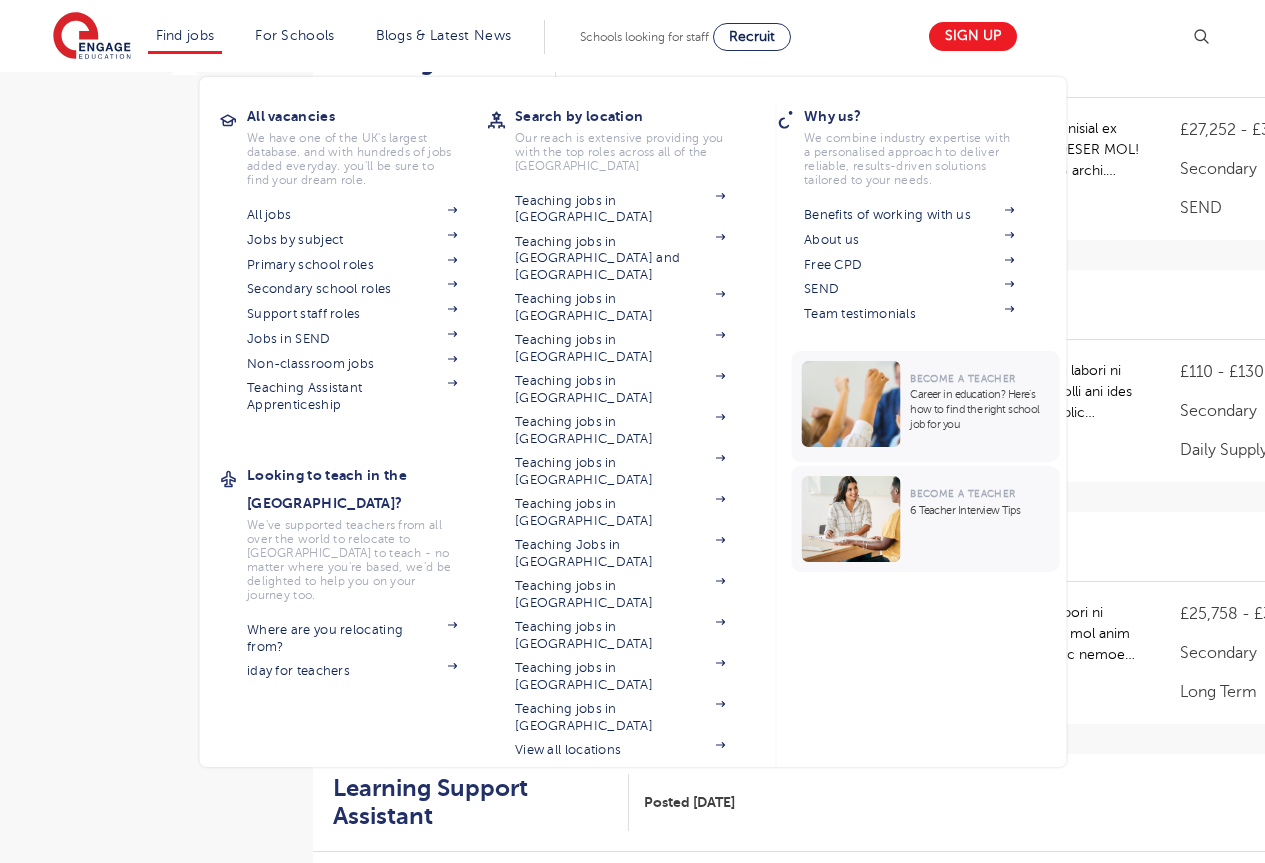 scroll, scrollTop: 300, scrollLeft: 0, axis: vertical 